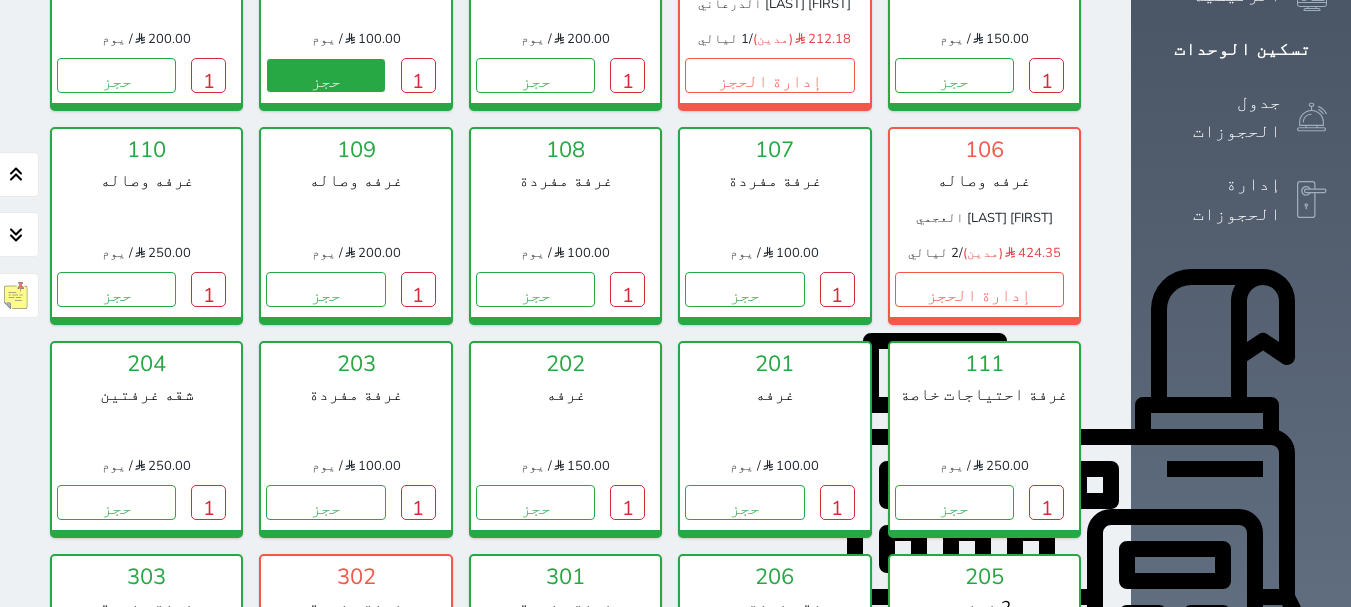 scroll, scrollTop: 400, scrollLeft: 0, axis: vertical 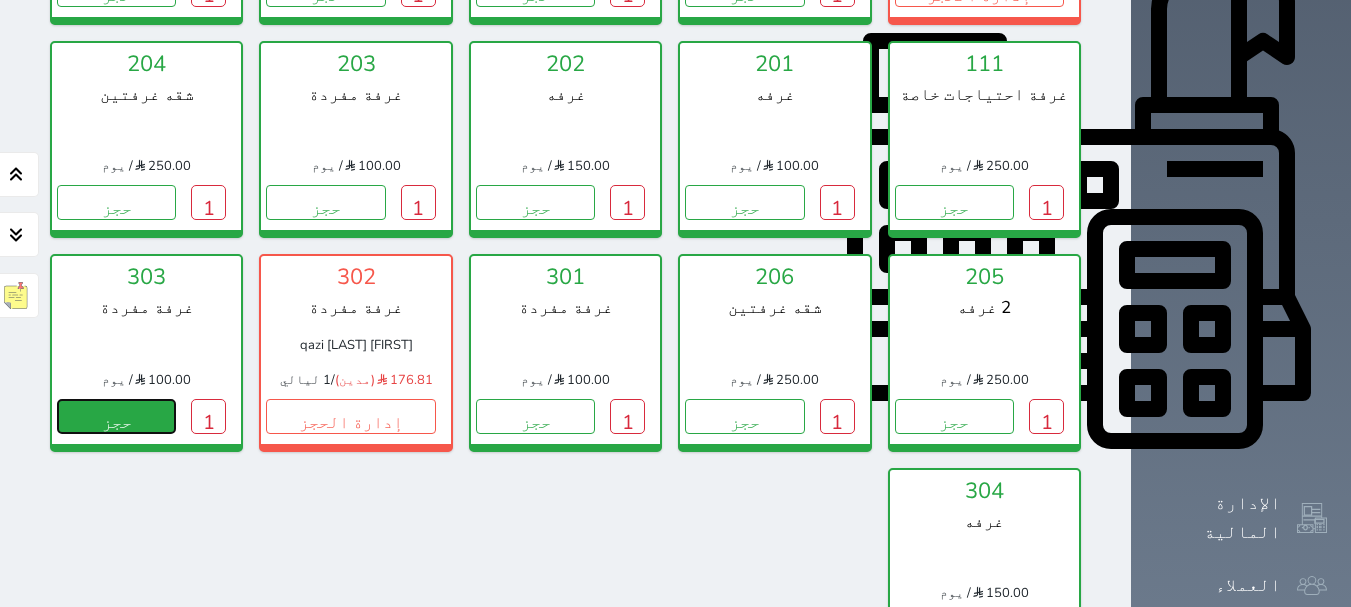 click on "حجز" at bounding box center (116, 416) 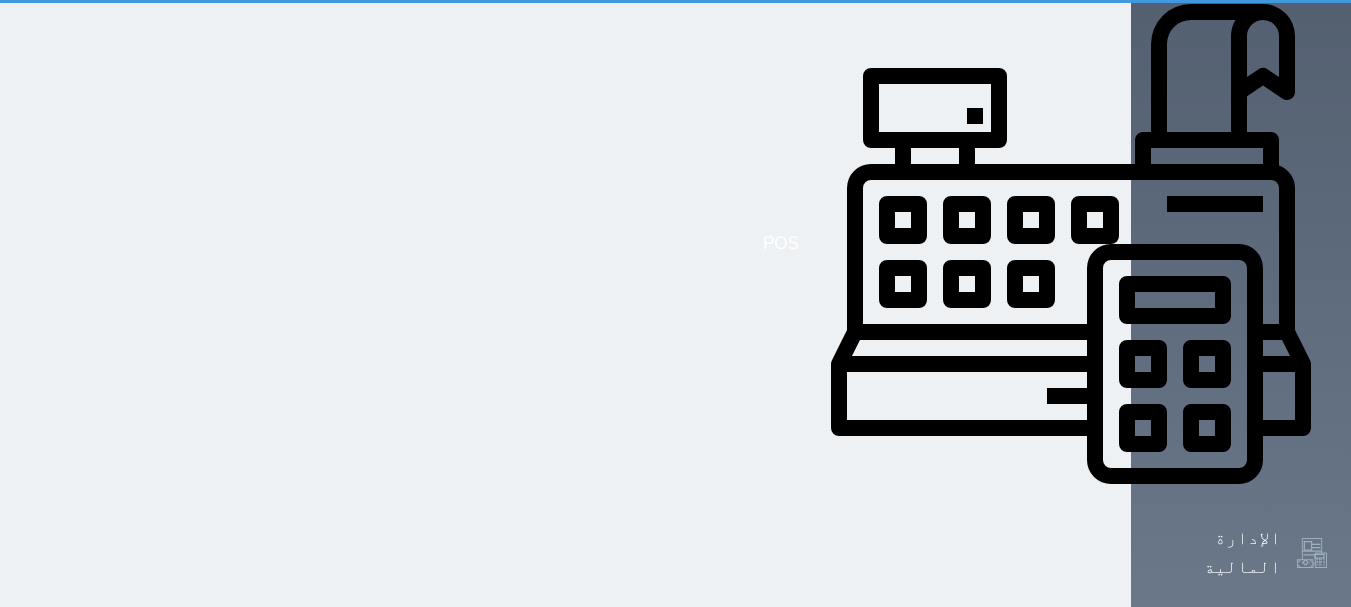 scroll, scrollTop: 240, scrollLeft: 0, axis: vertical 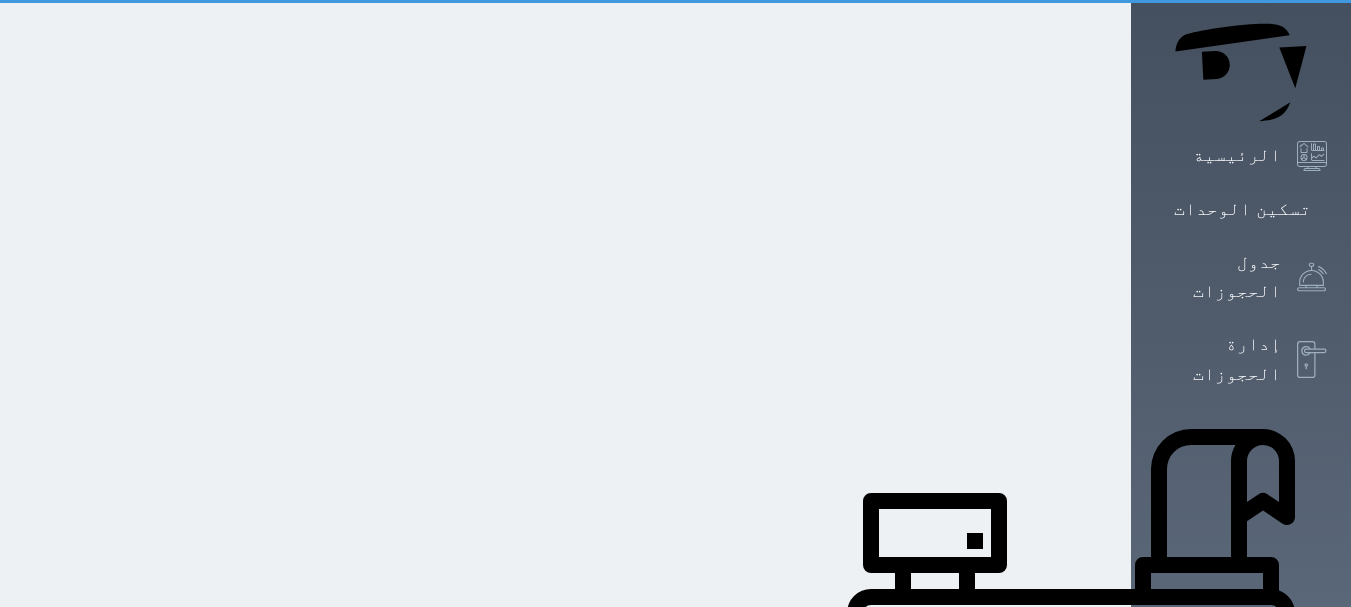 select on "1" 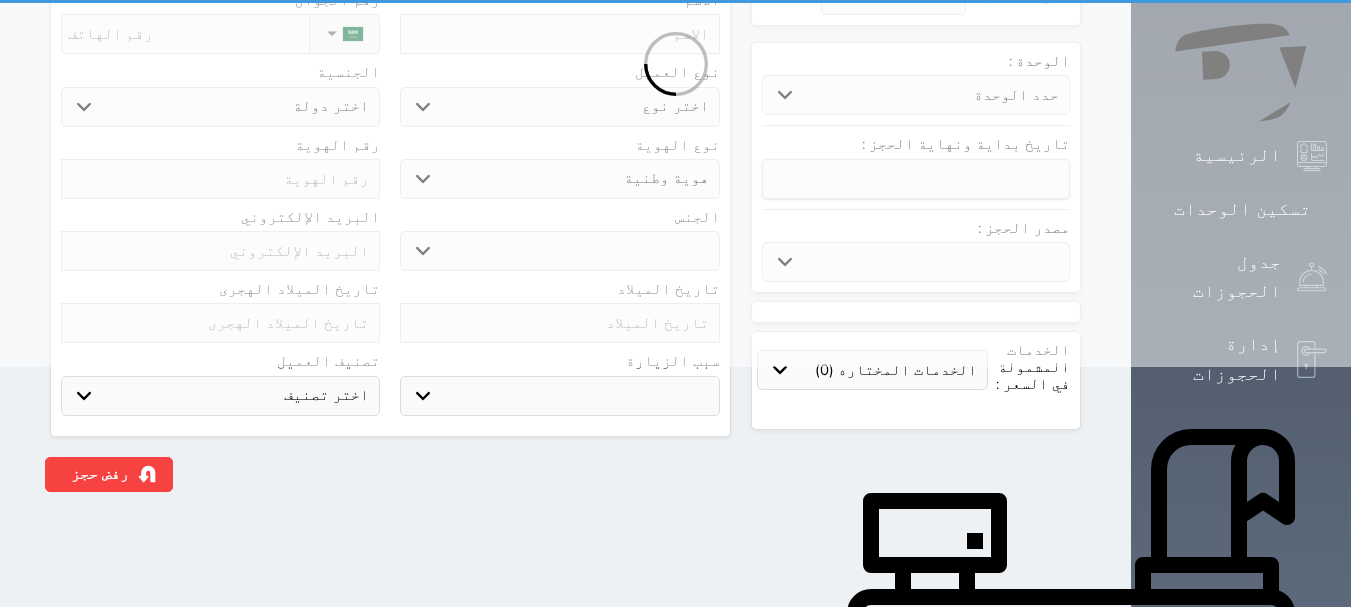 scroll, scrollTop: 0, scrollLeft: 0, axis: both 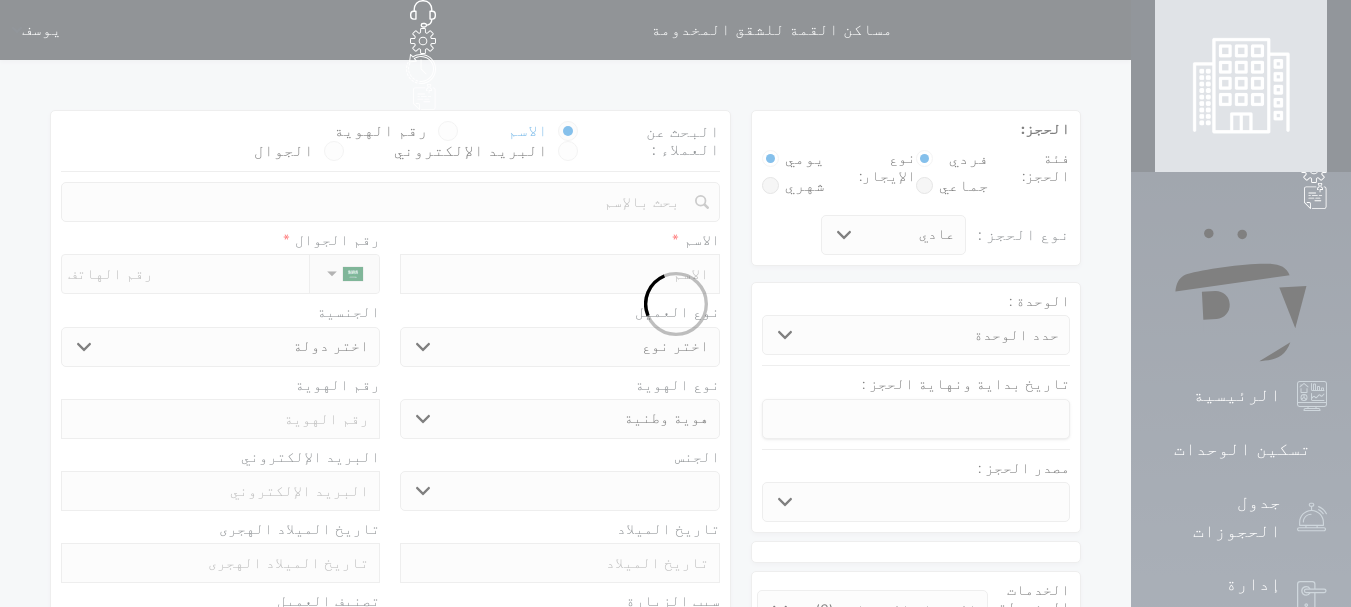 select 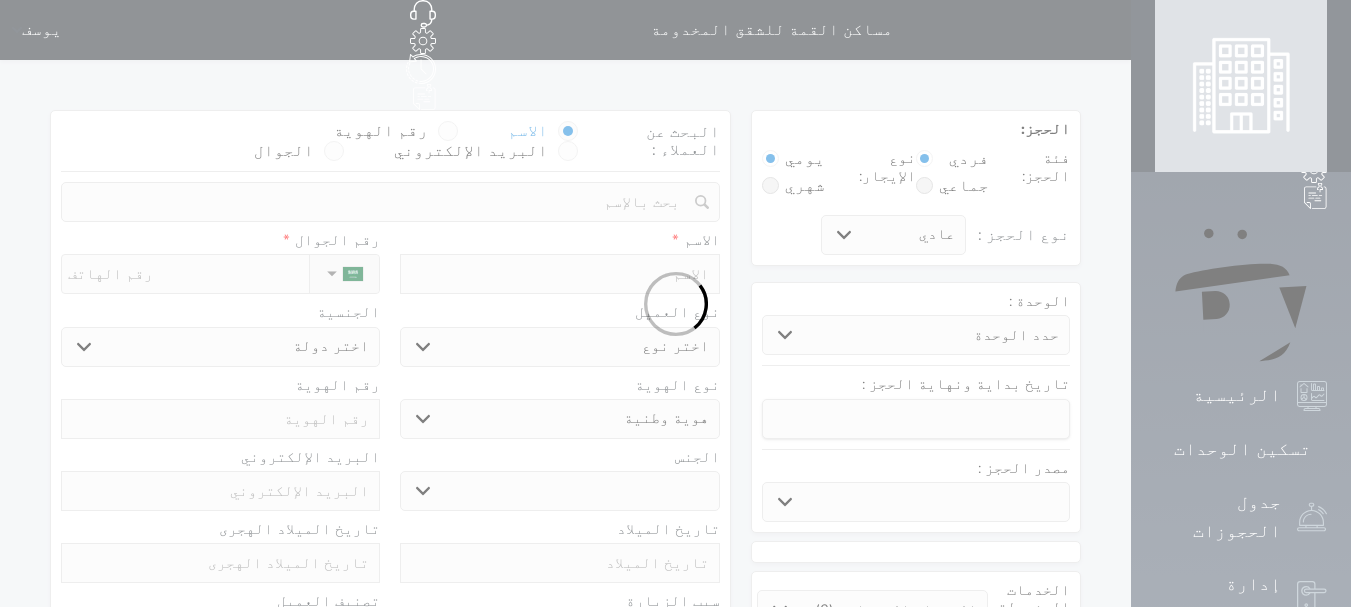 select 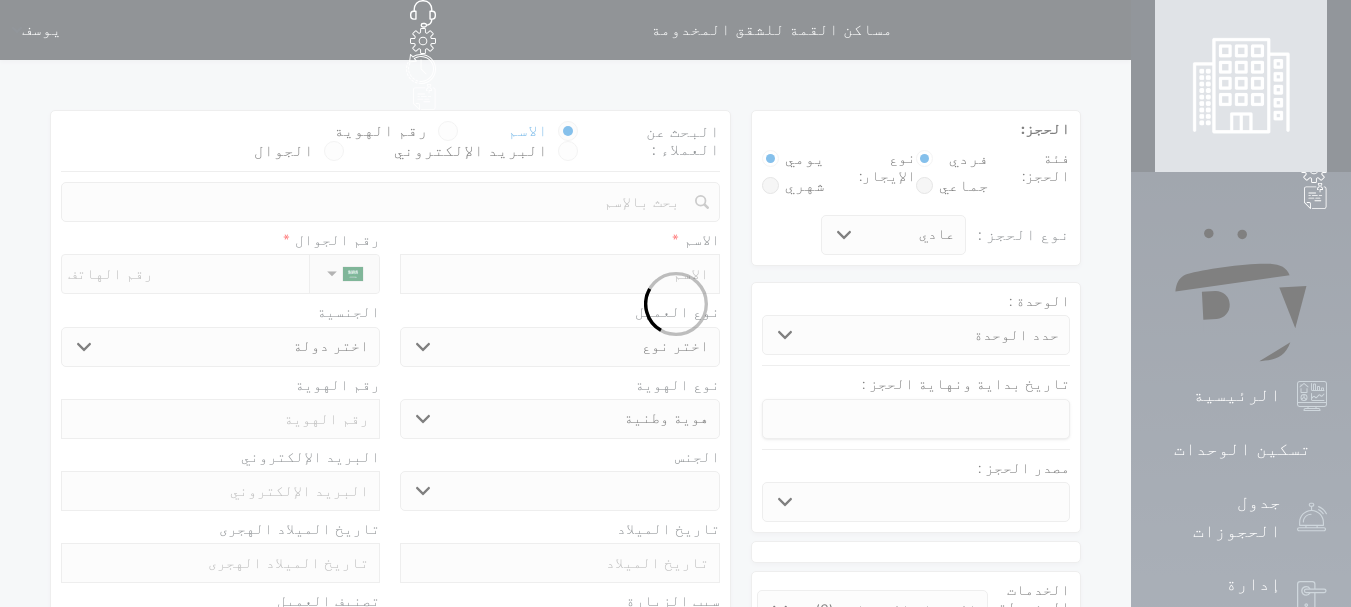 select 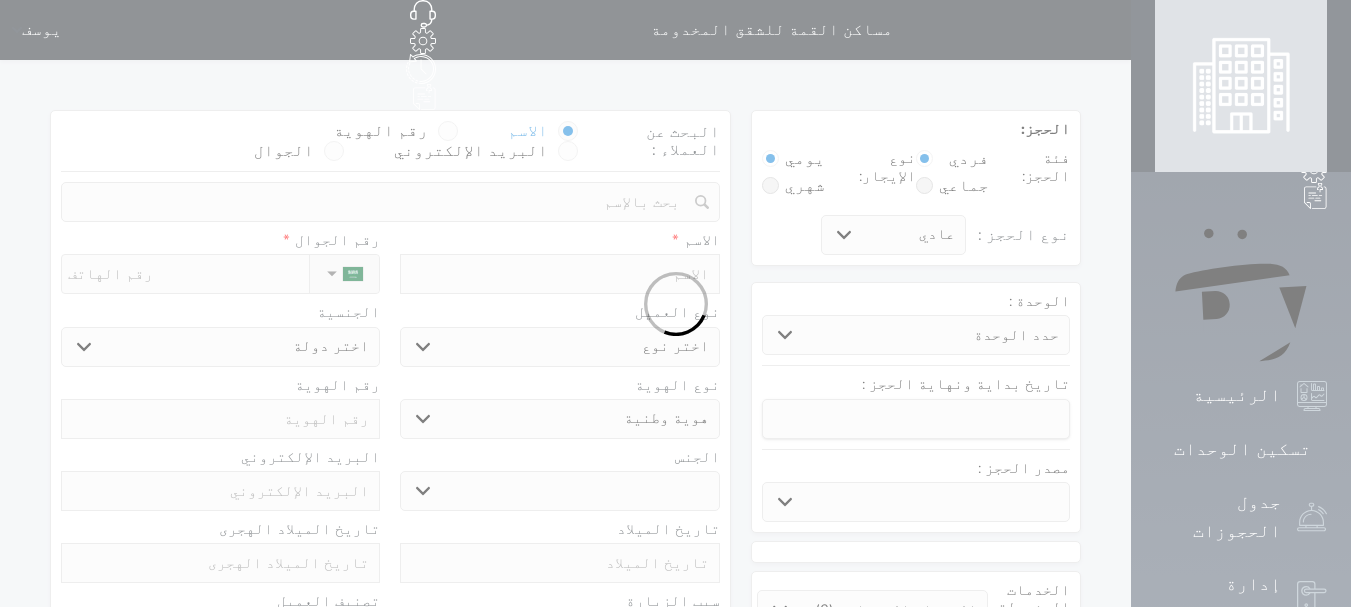 select 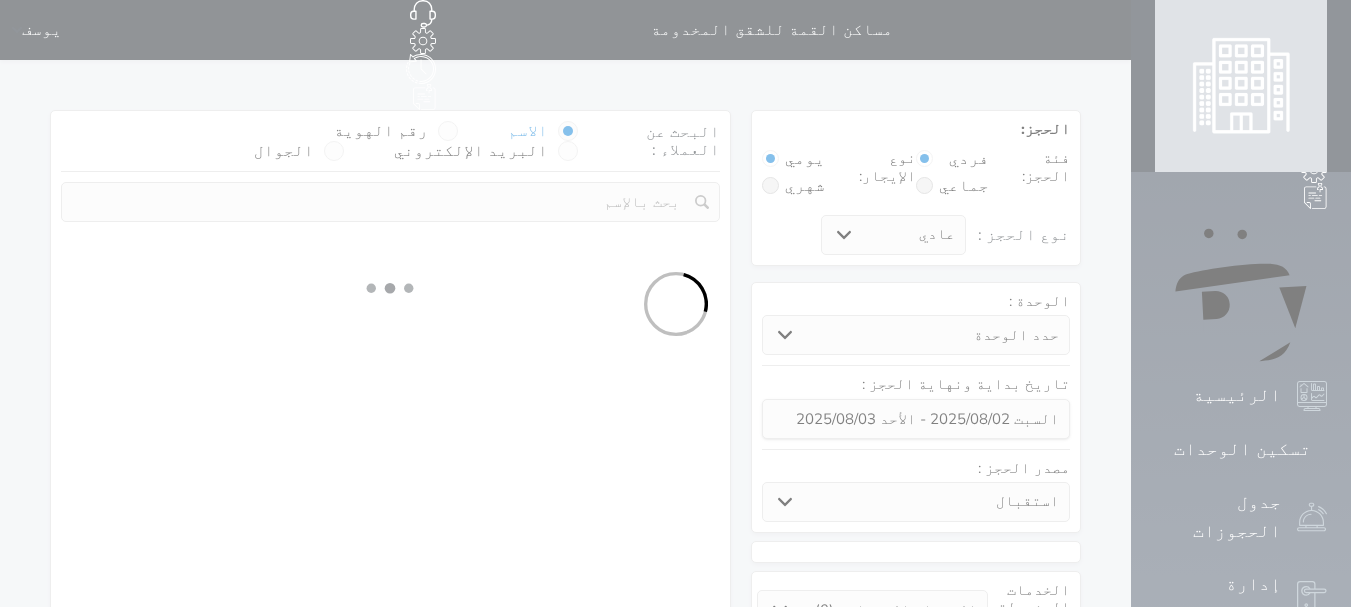 select 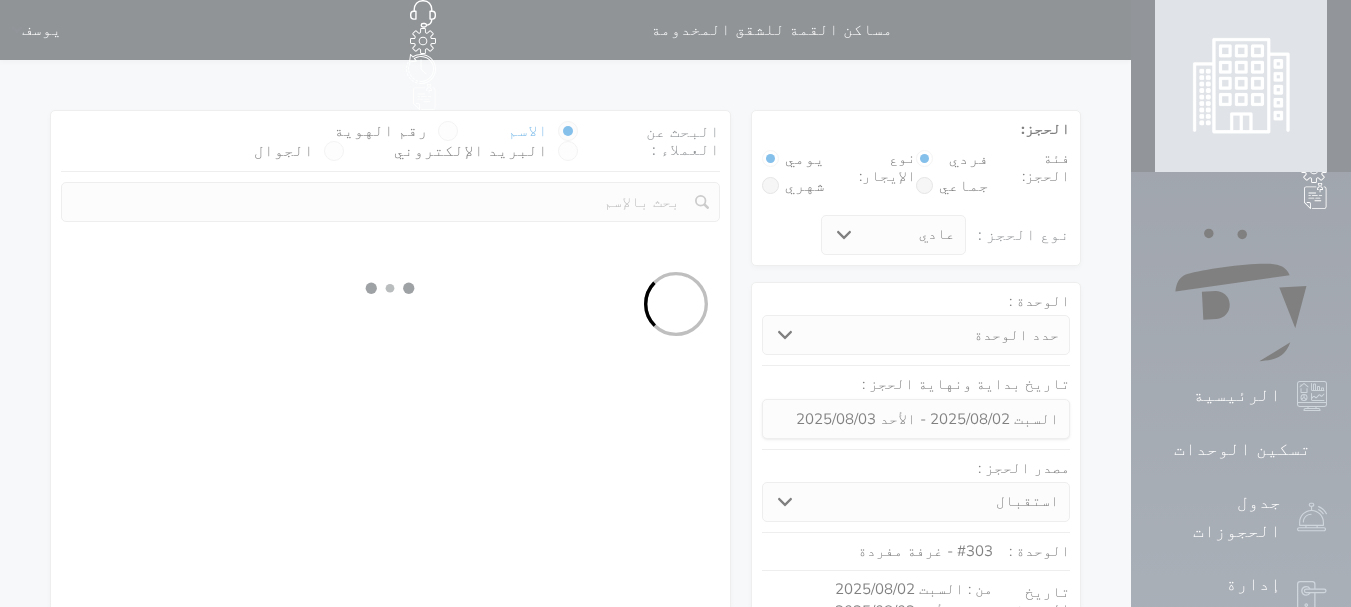 select on "1" 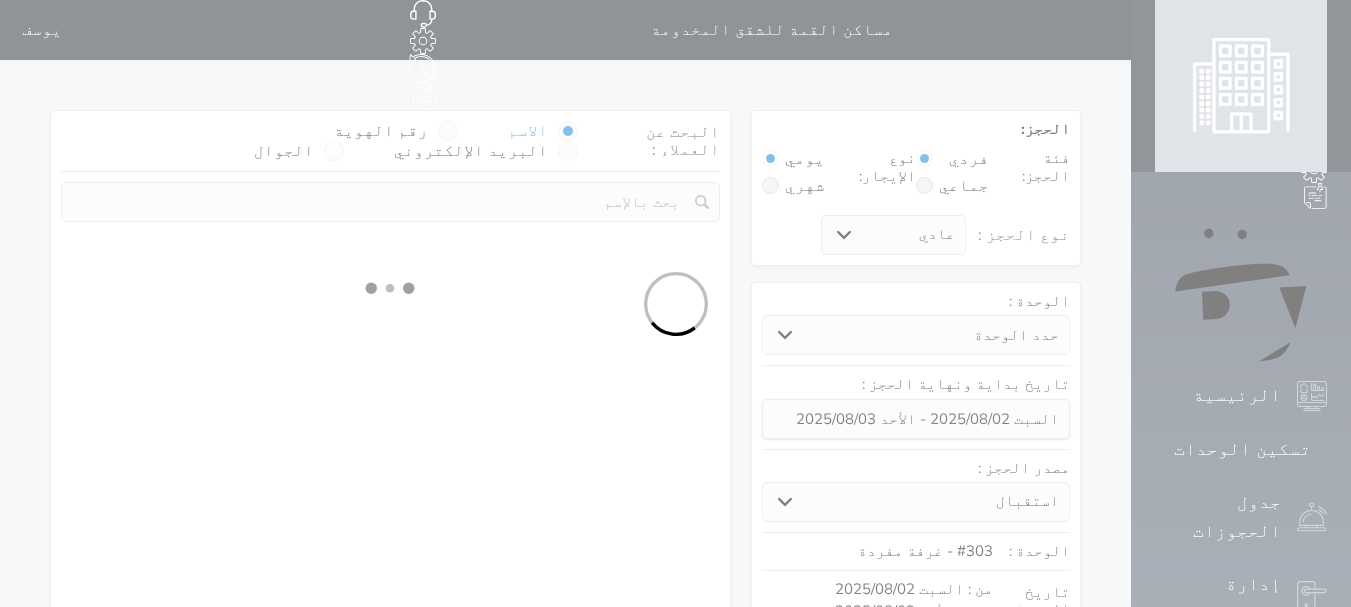 select on "113" 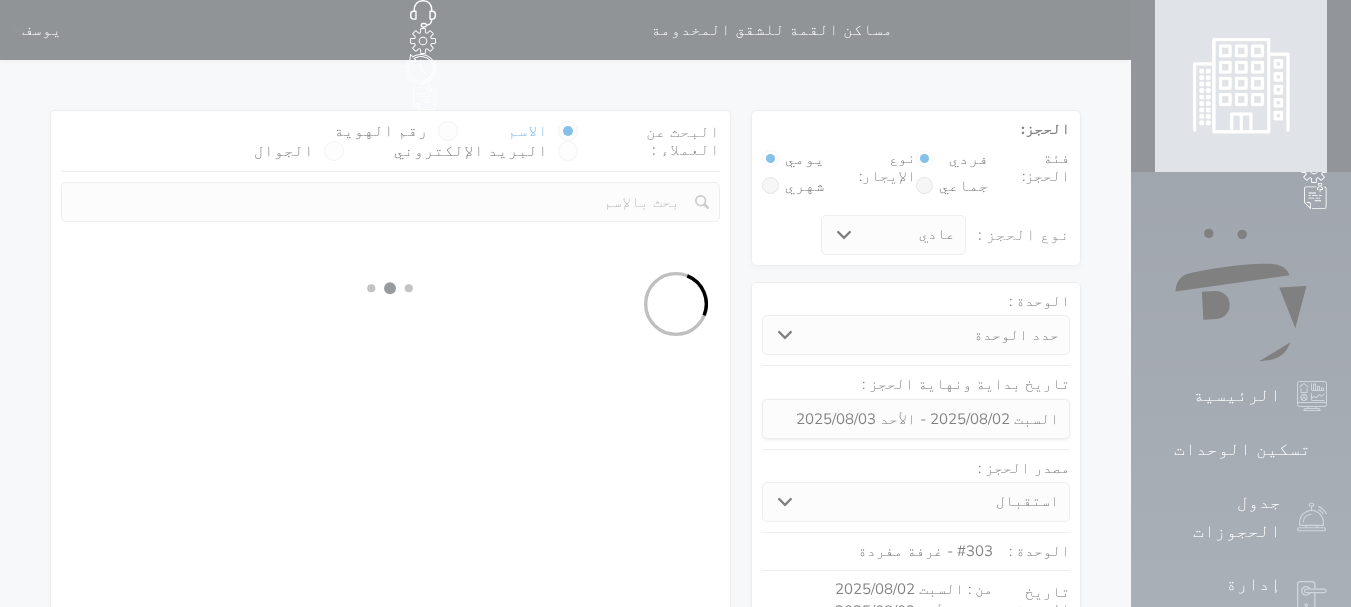select on "1" 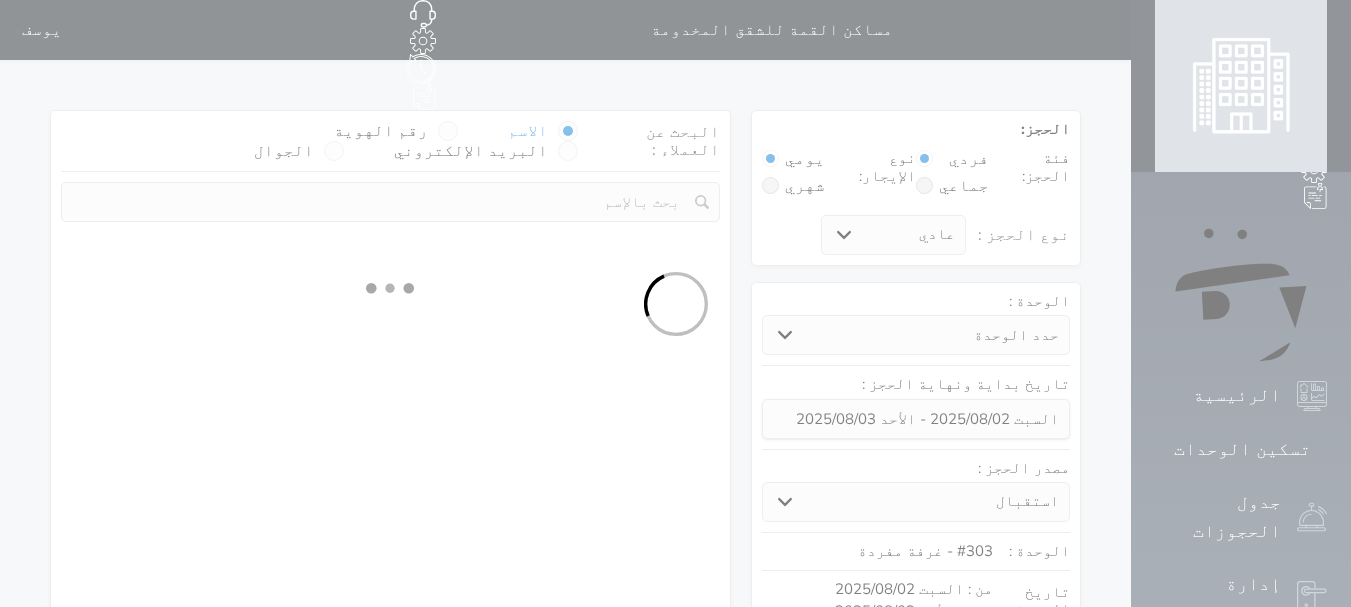 select 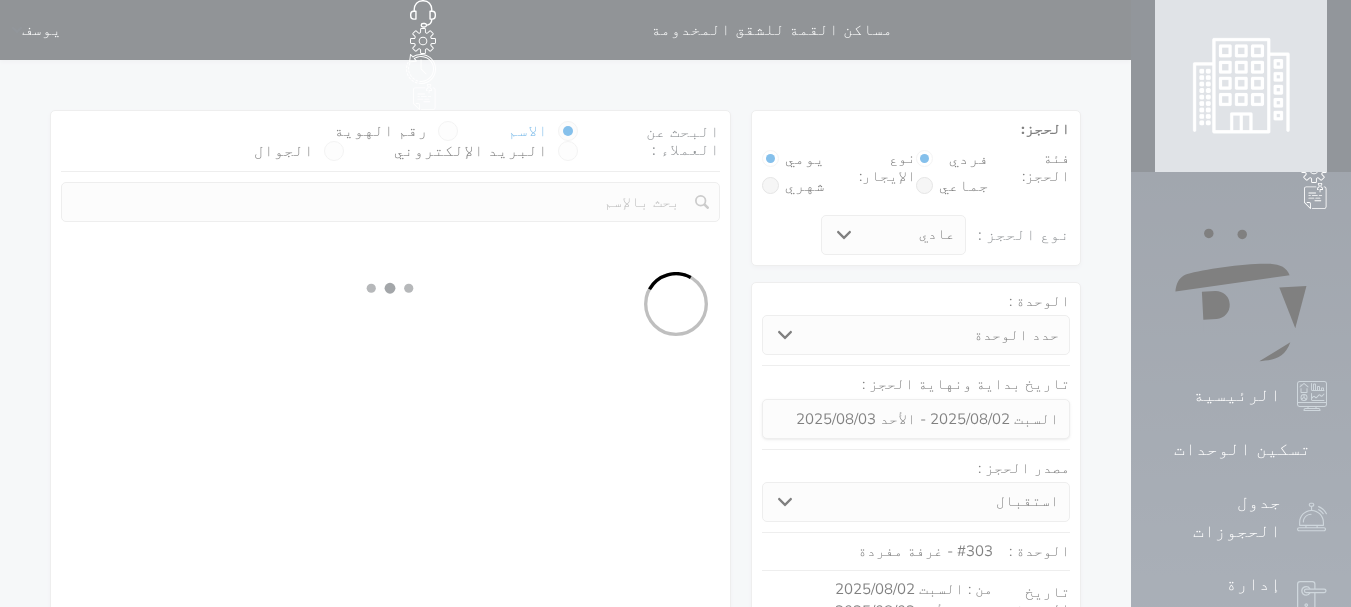 select on "7" 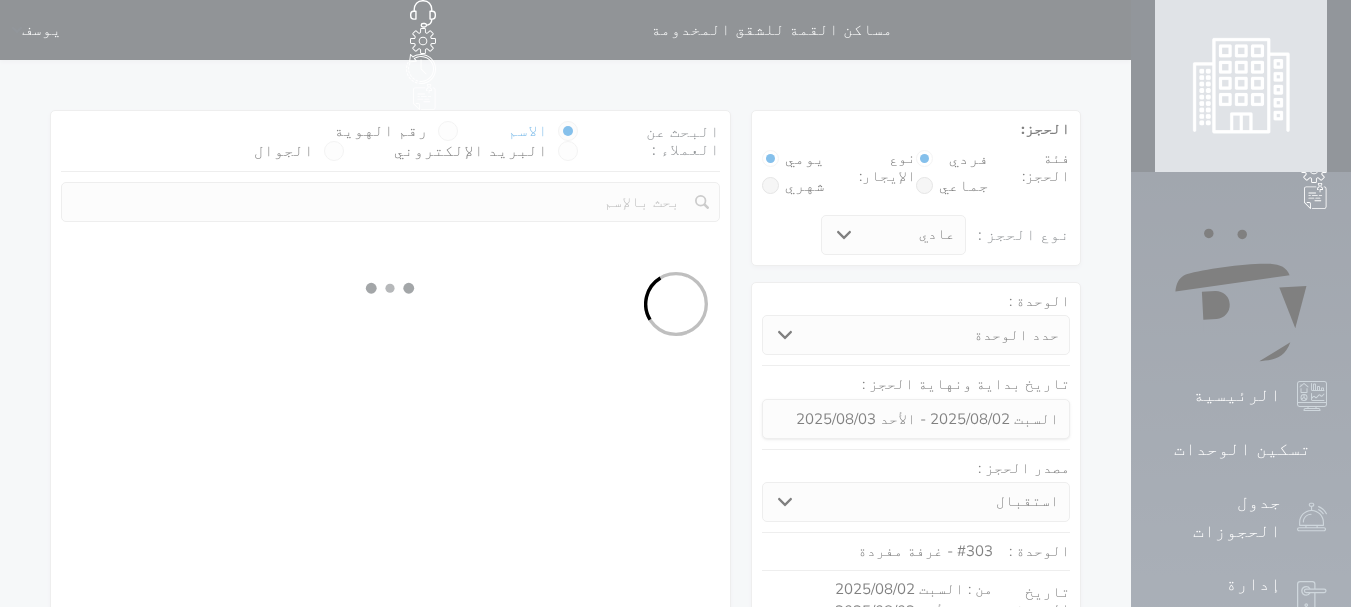 select 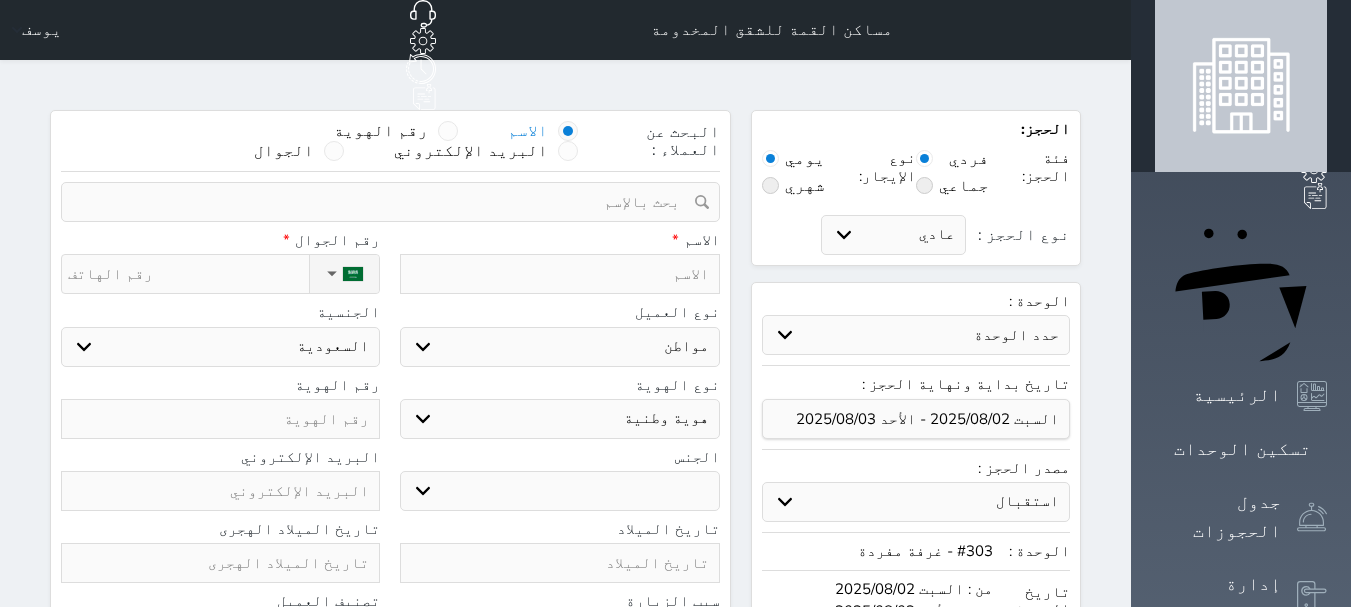 select 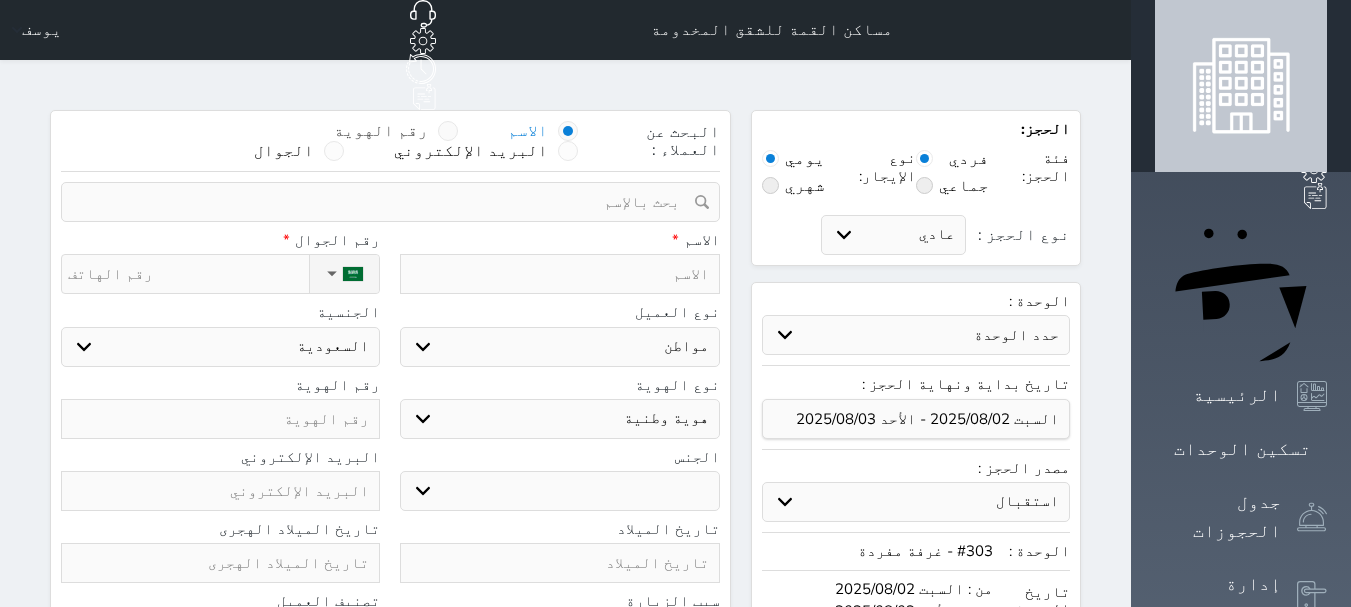 select 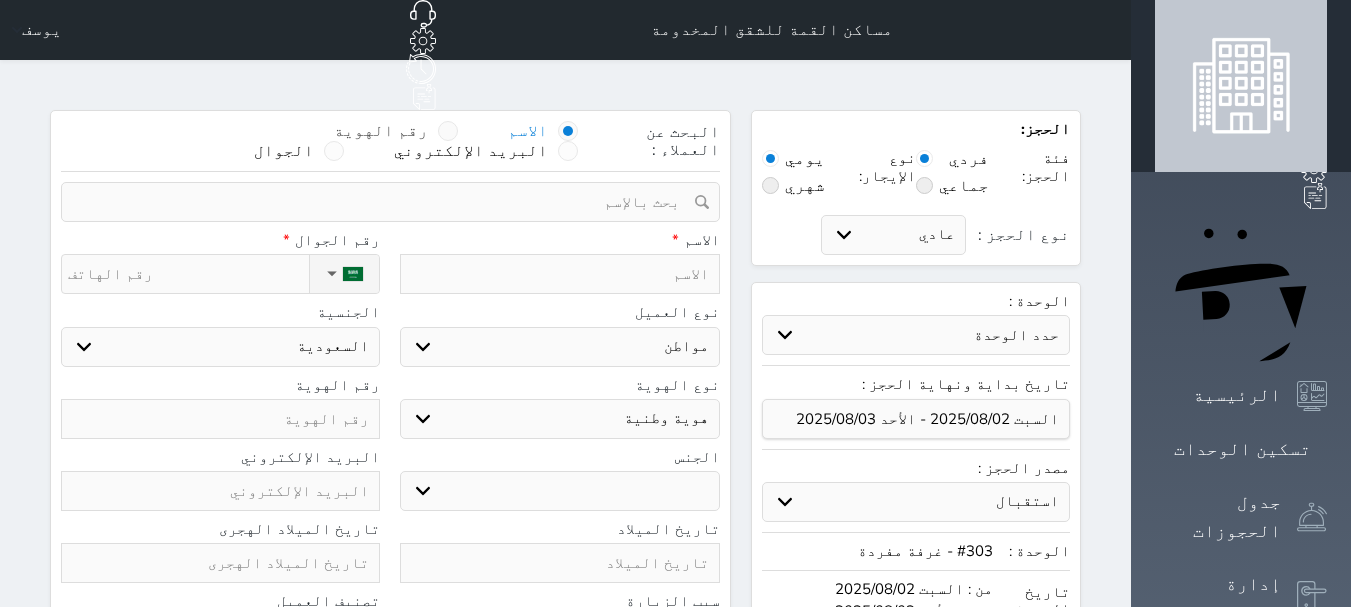 select 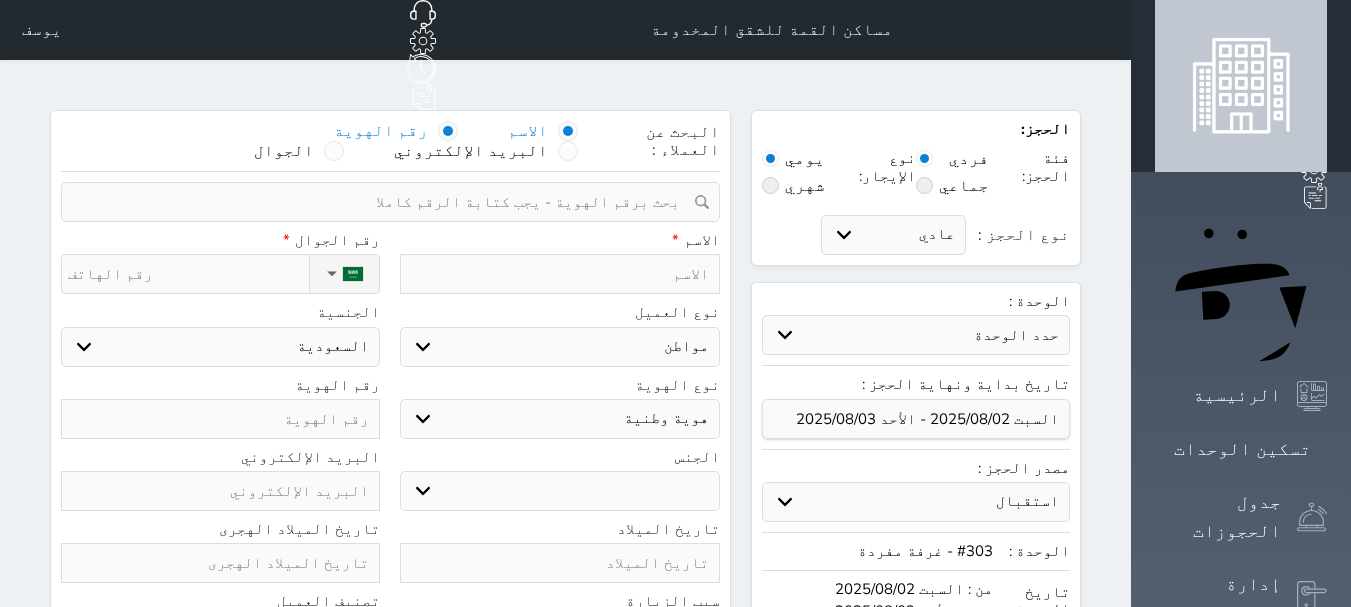 select 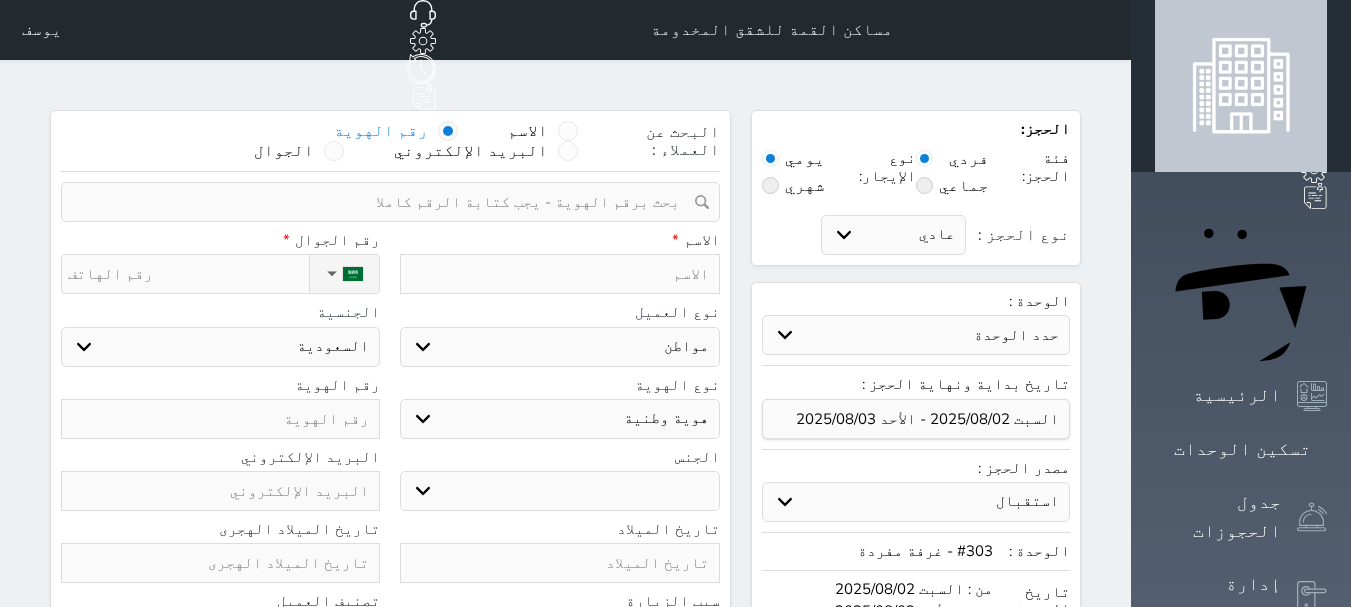 select 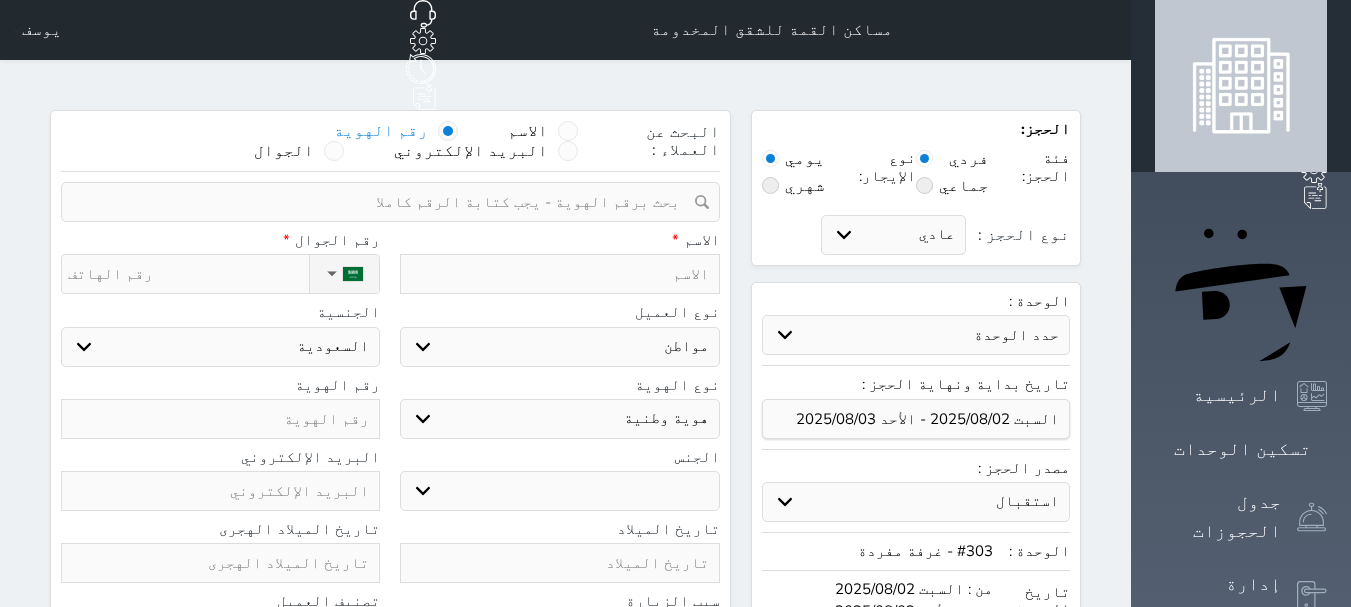 select 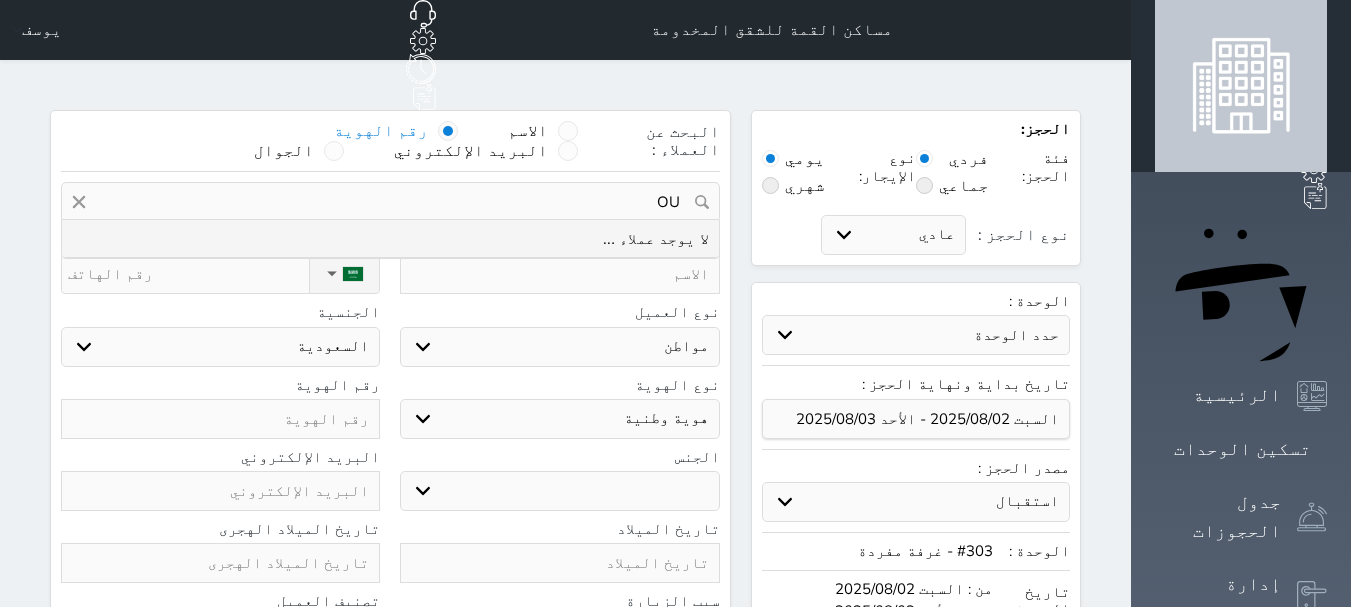 type on "O" 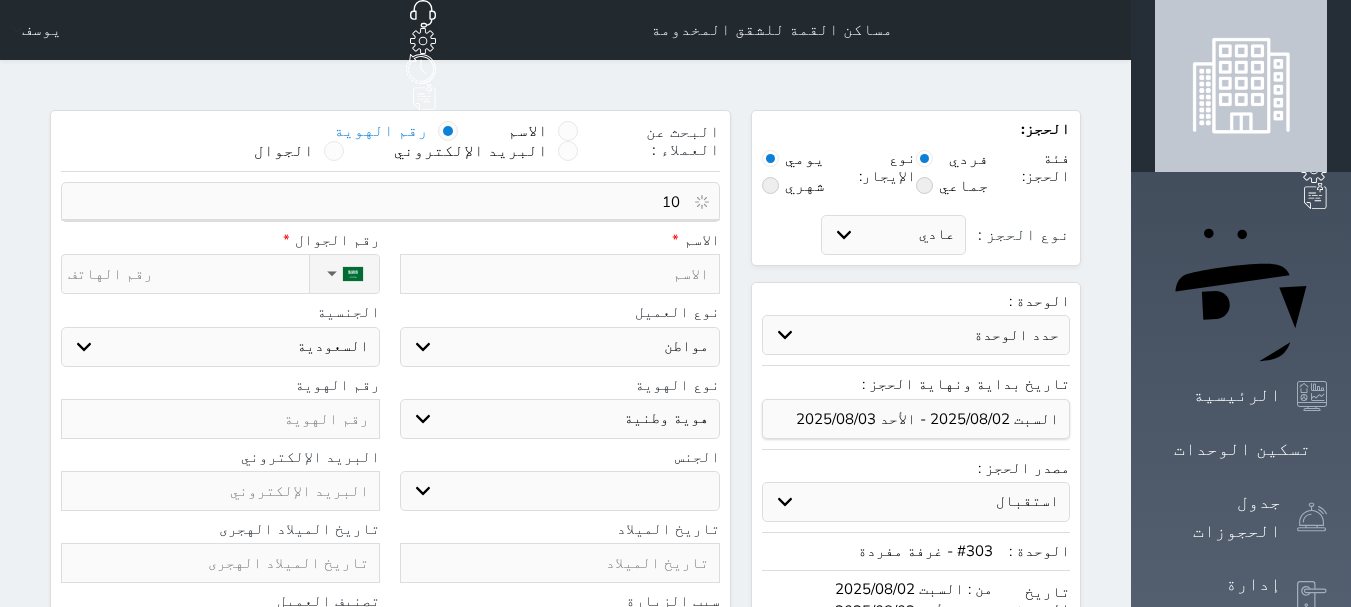 type on "1" 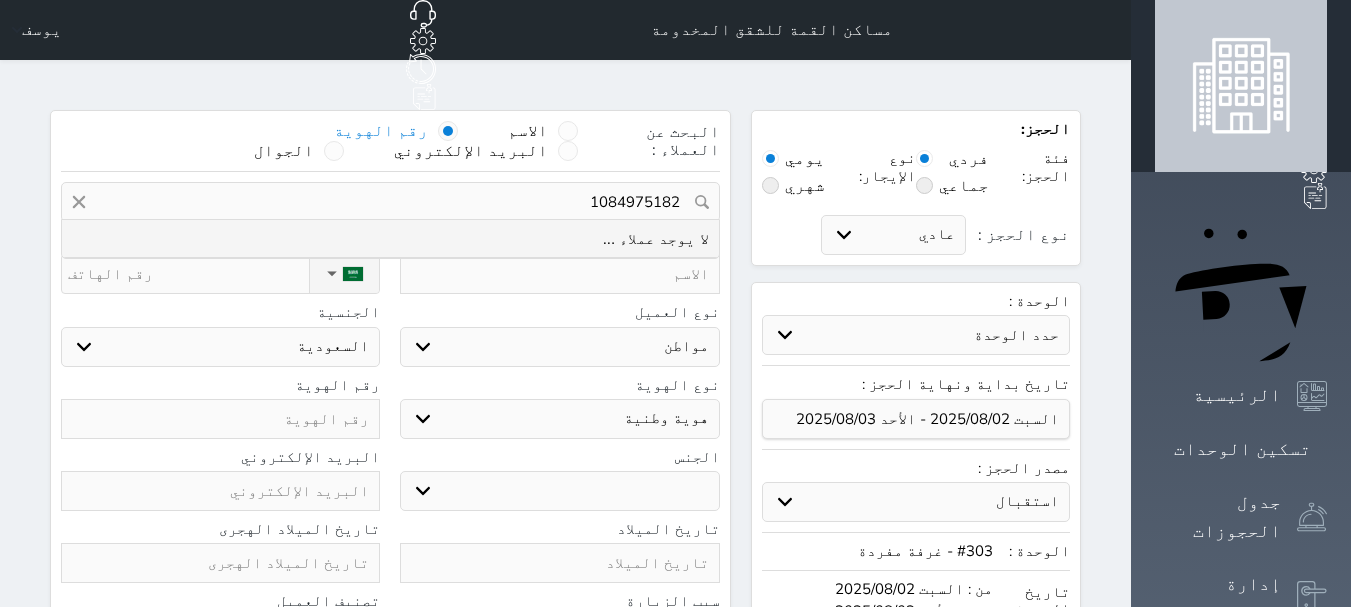type on "1084975182" 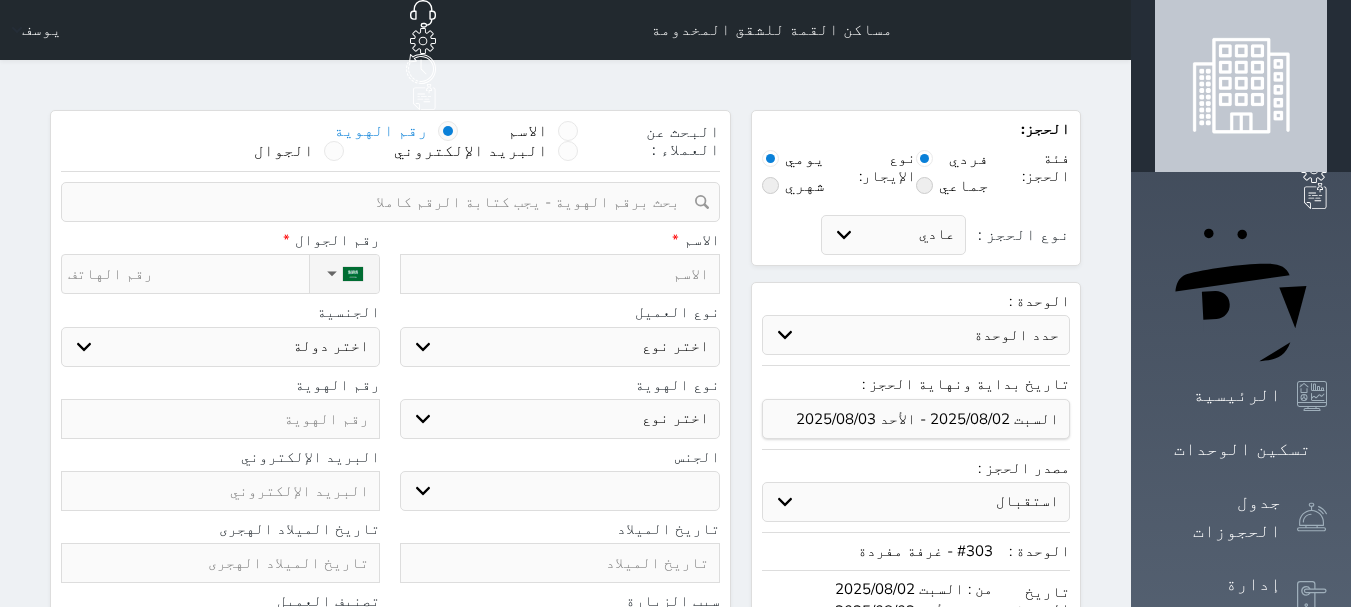 type on "ع" 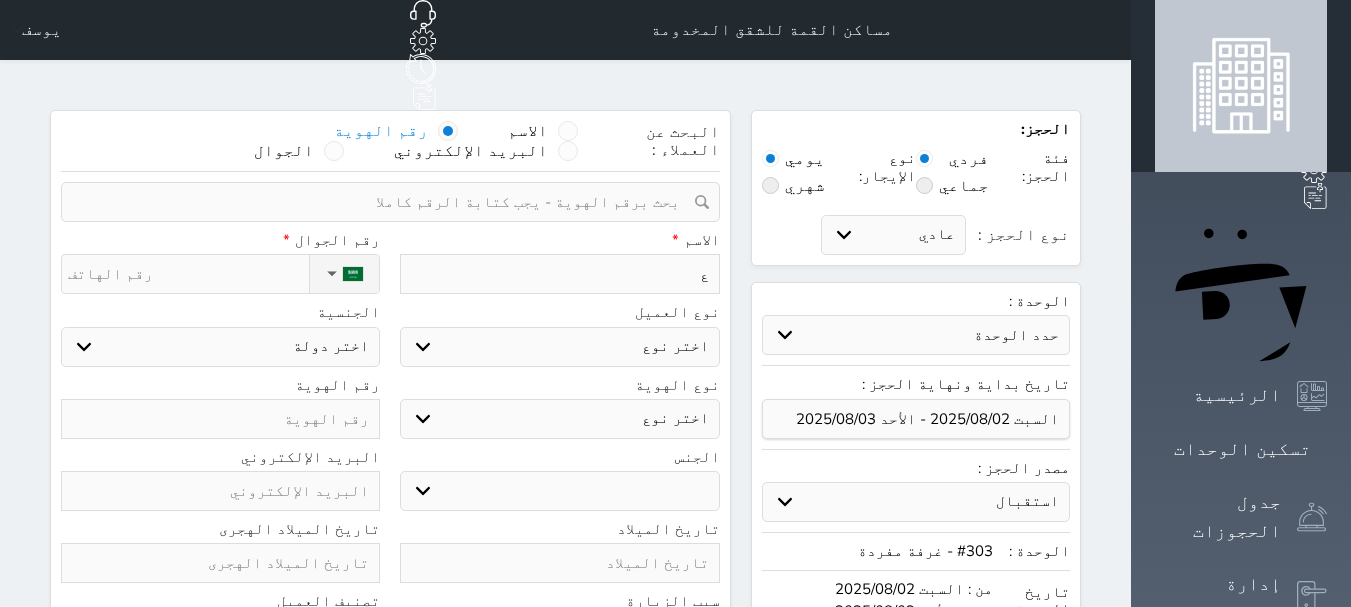 type on "عا" 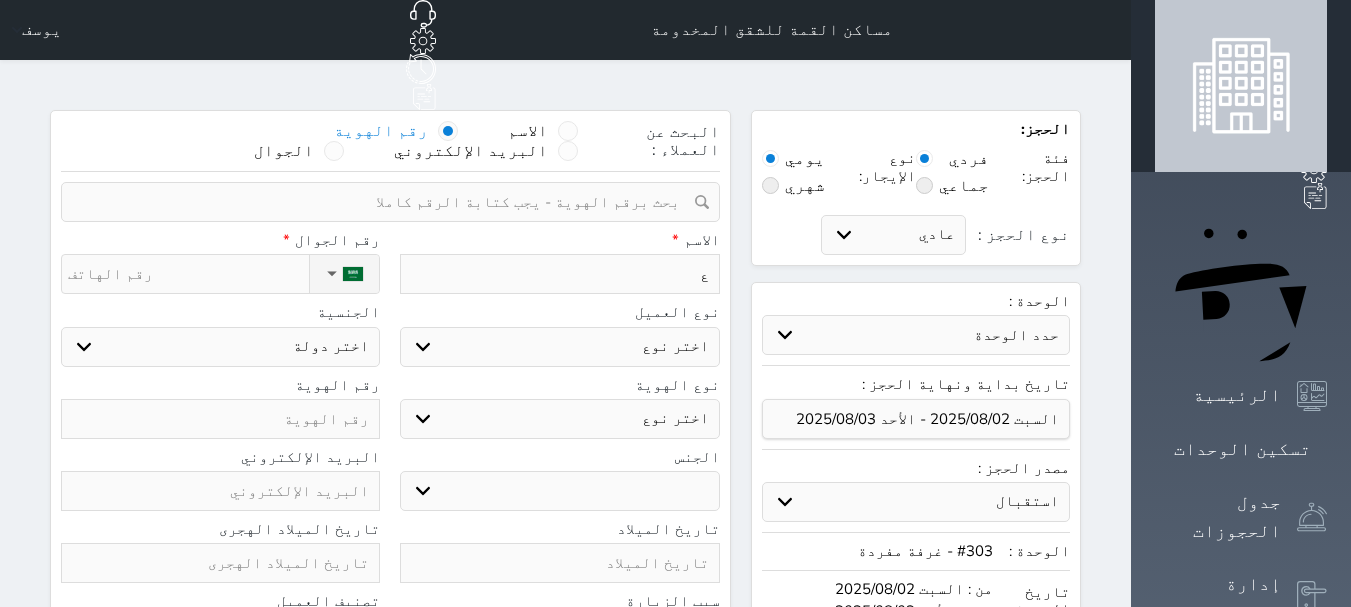 select 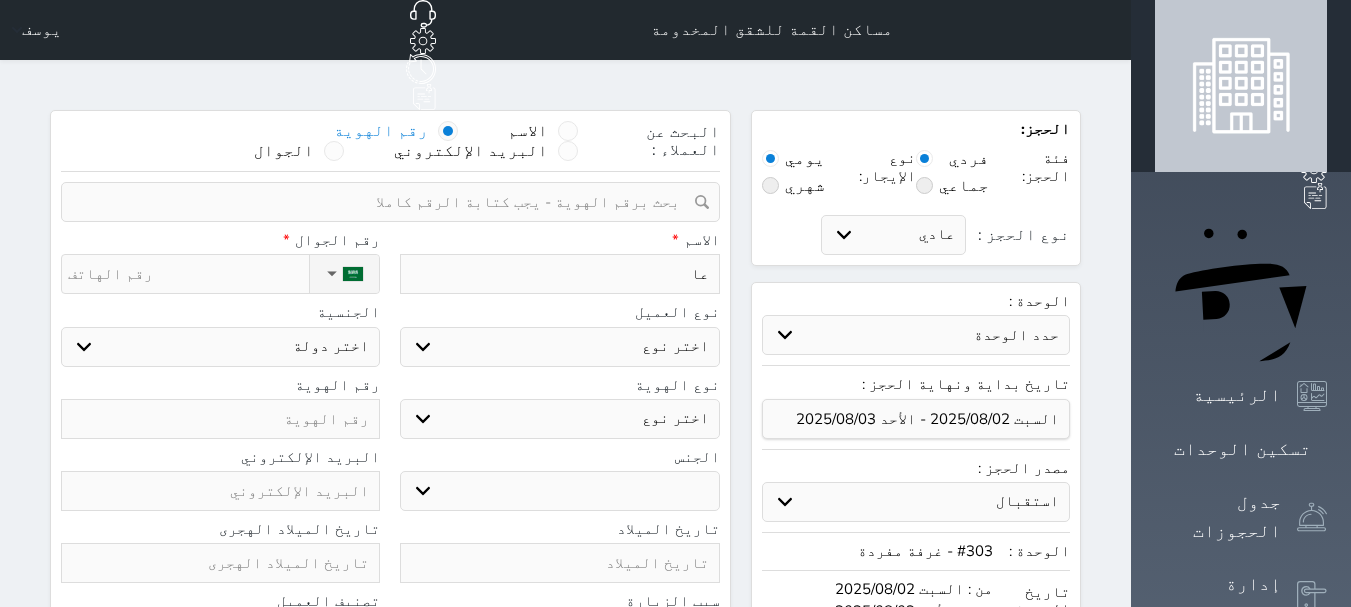 type on "[FIRST]" 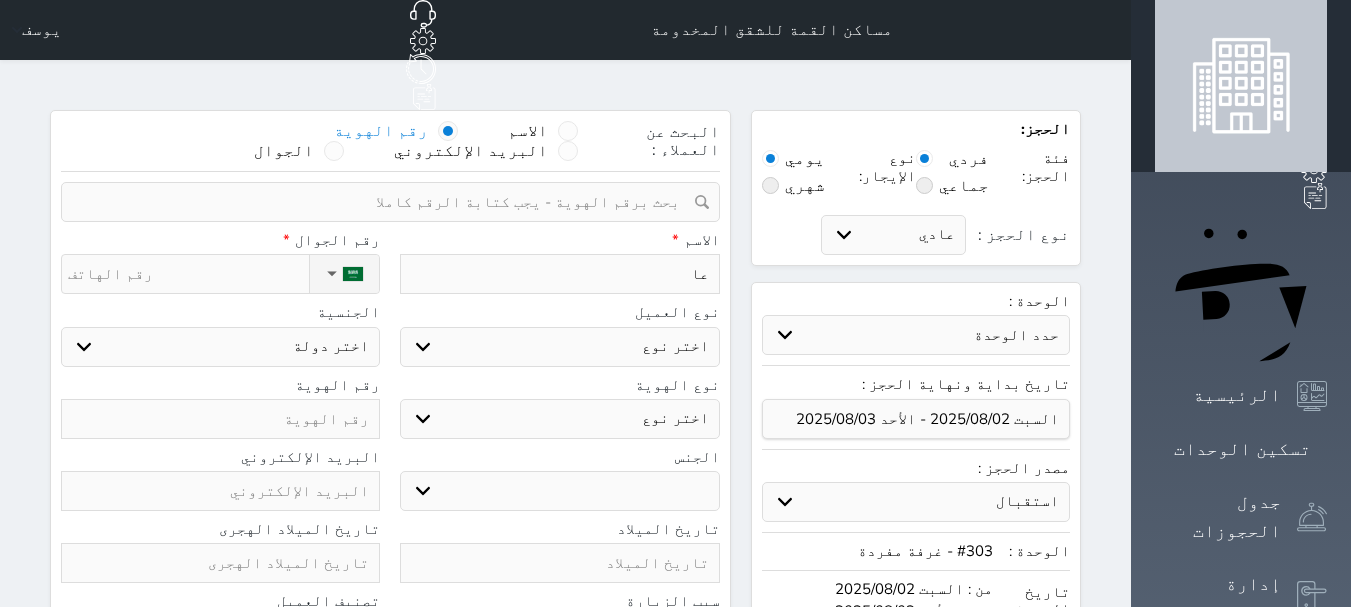 select 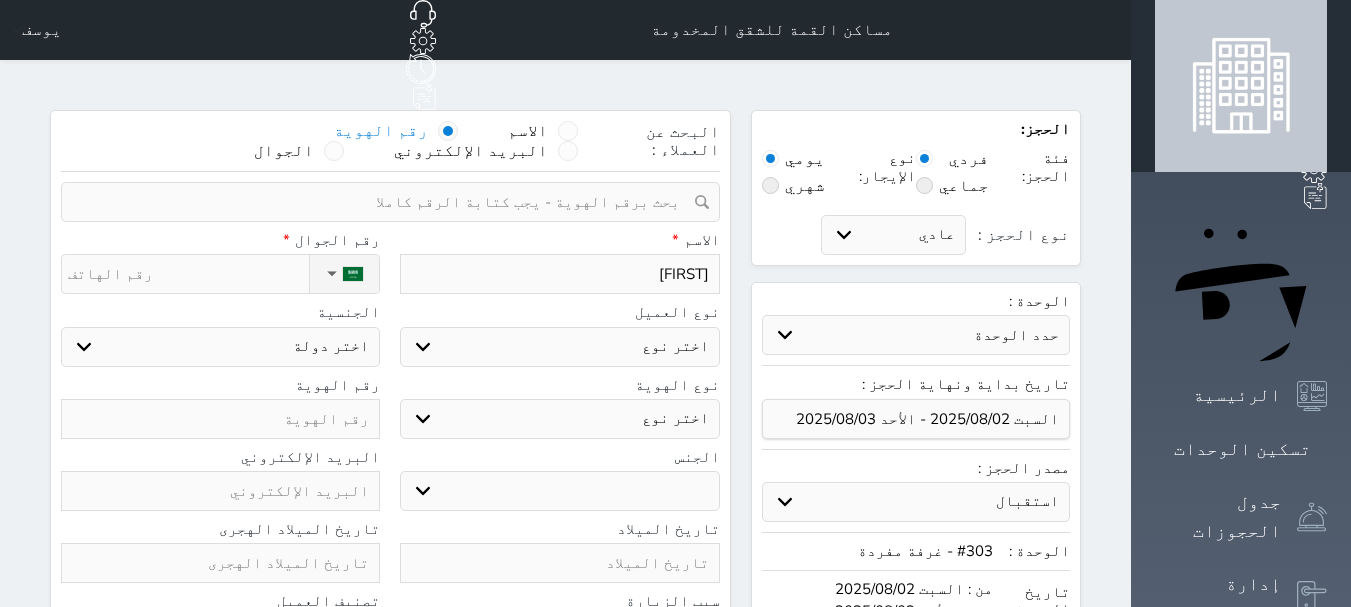 type on "[FIRST]" 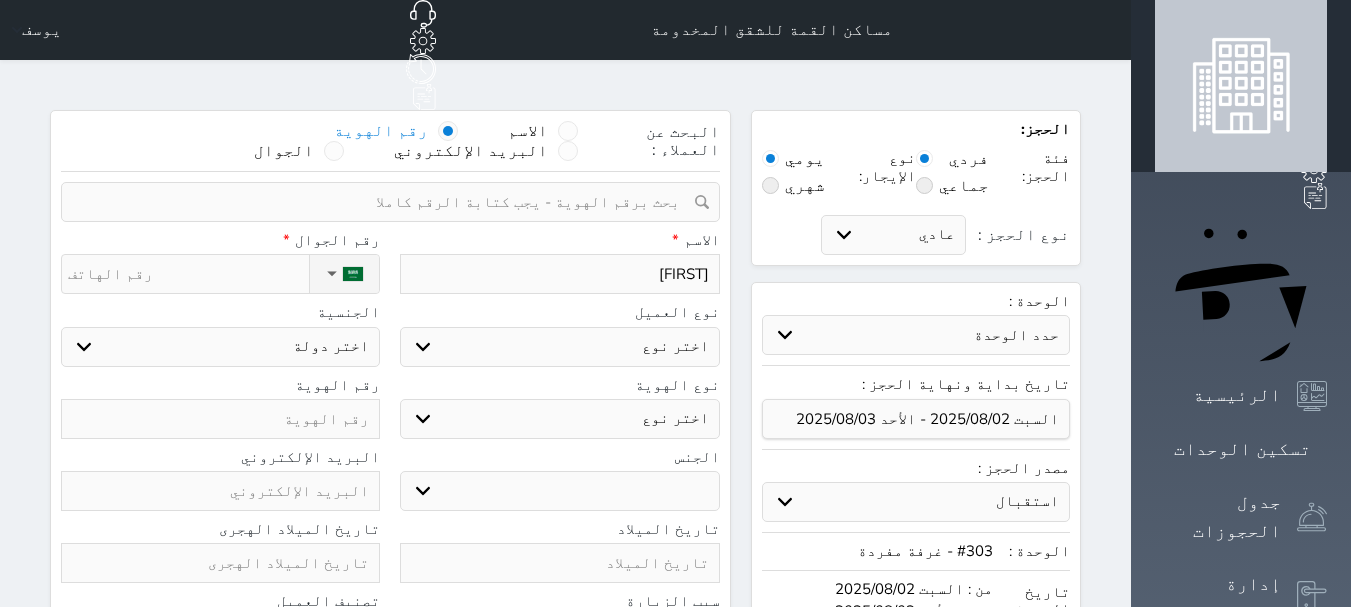 select 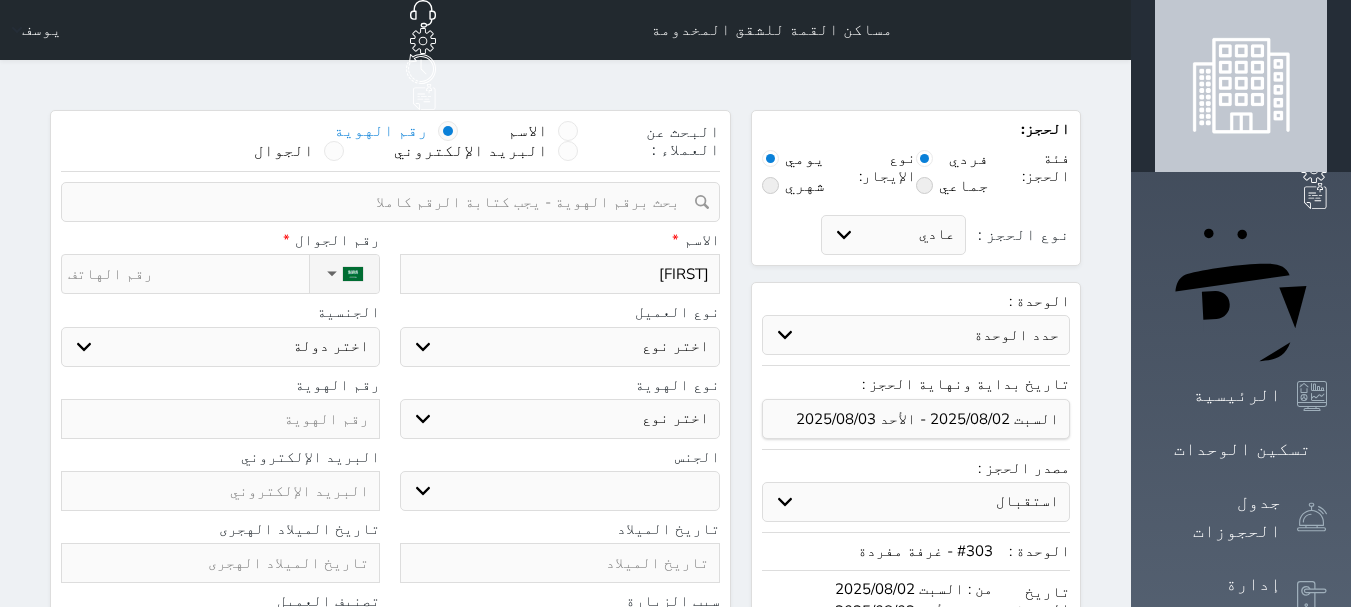 type on "[FIRST]" 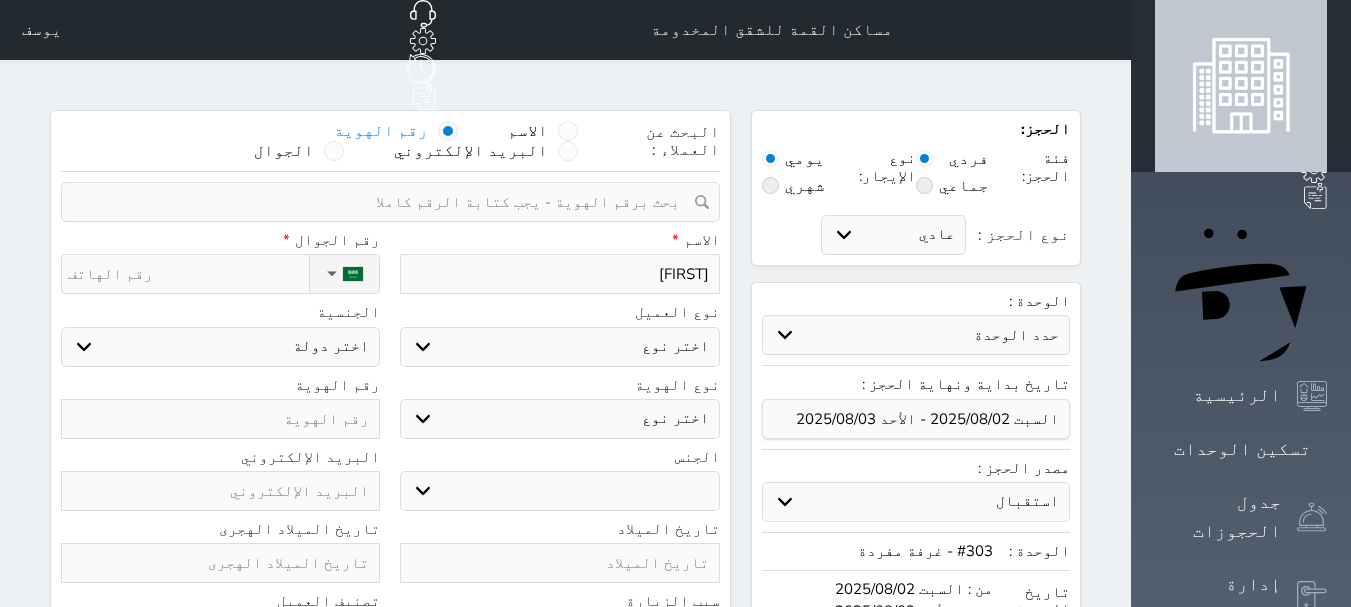 select 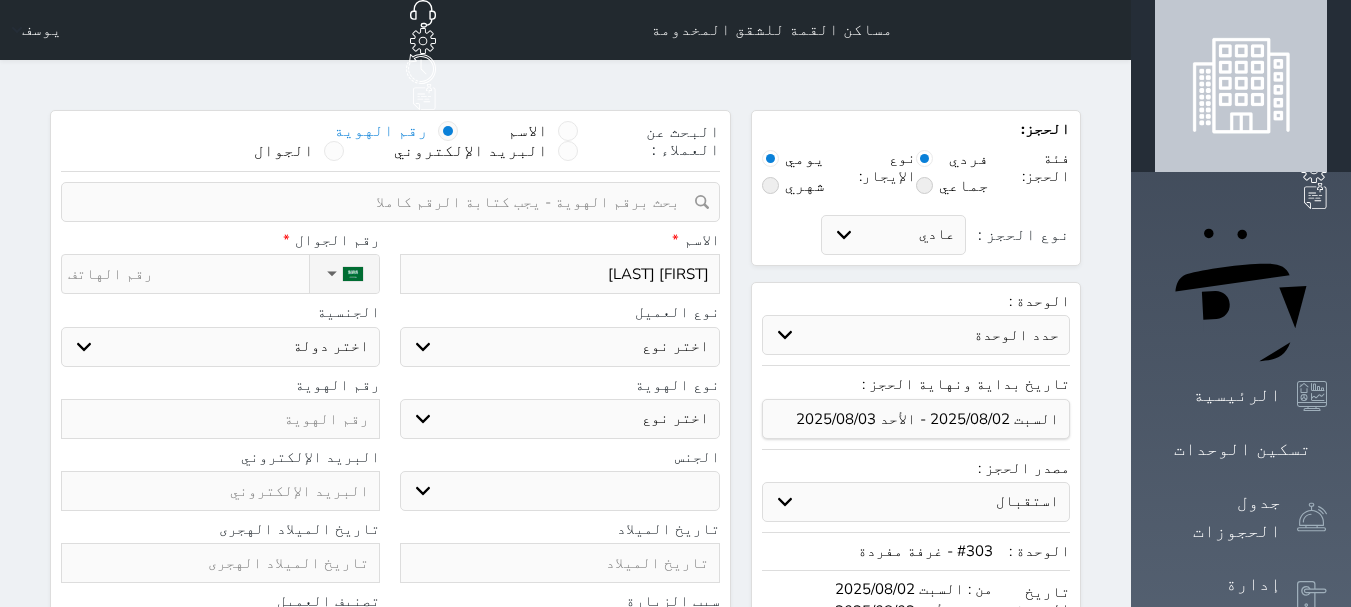 type on "[FIRST] [LAST]" 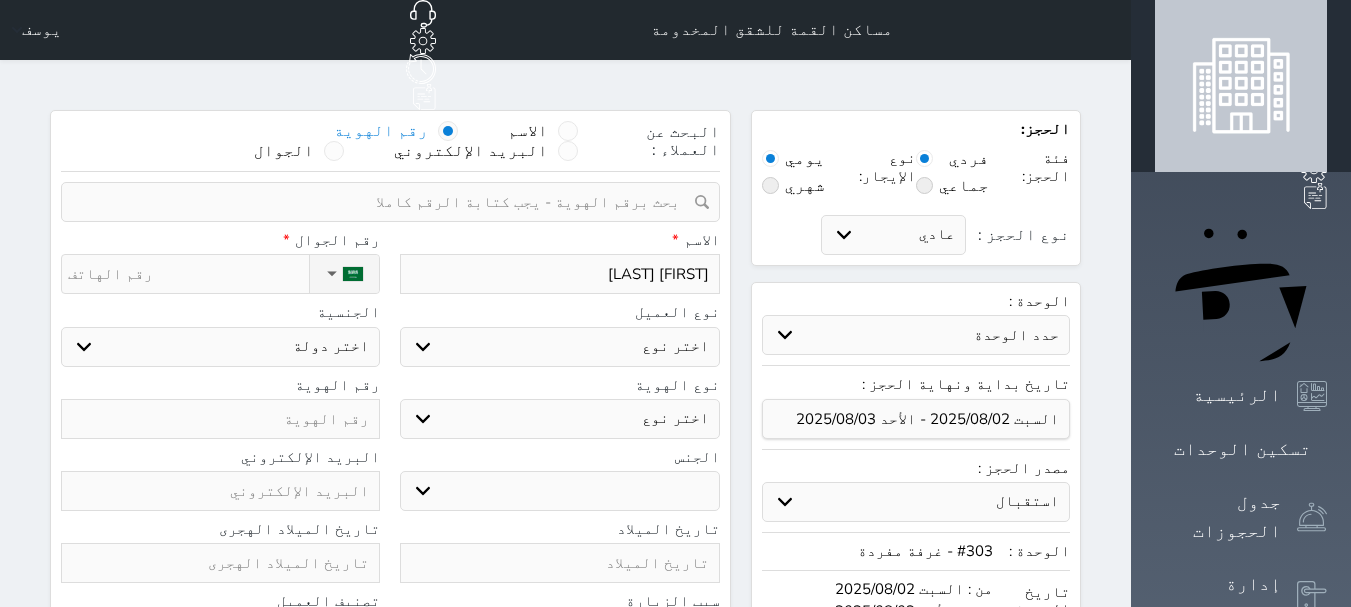 select 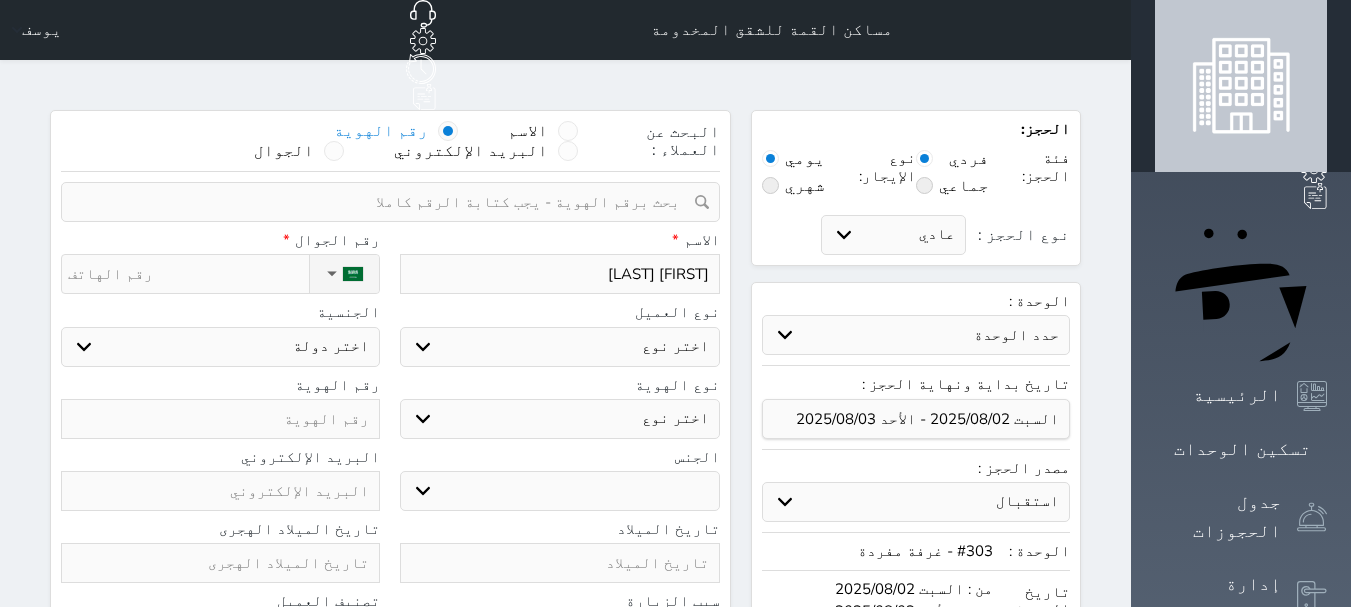 type on "[FIRST] [LAST]" 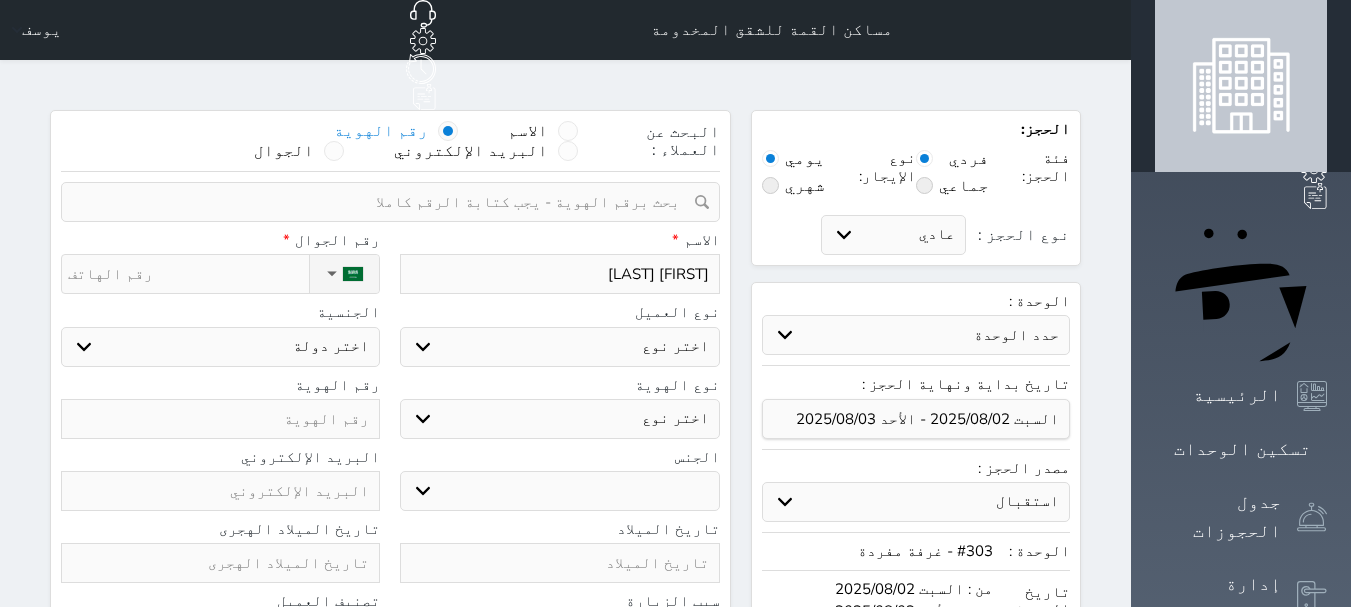 select 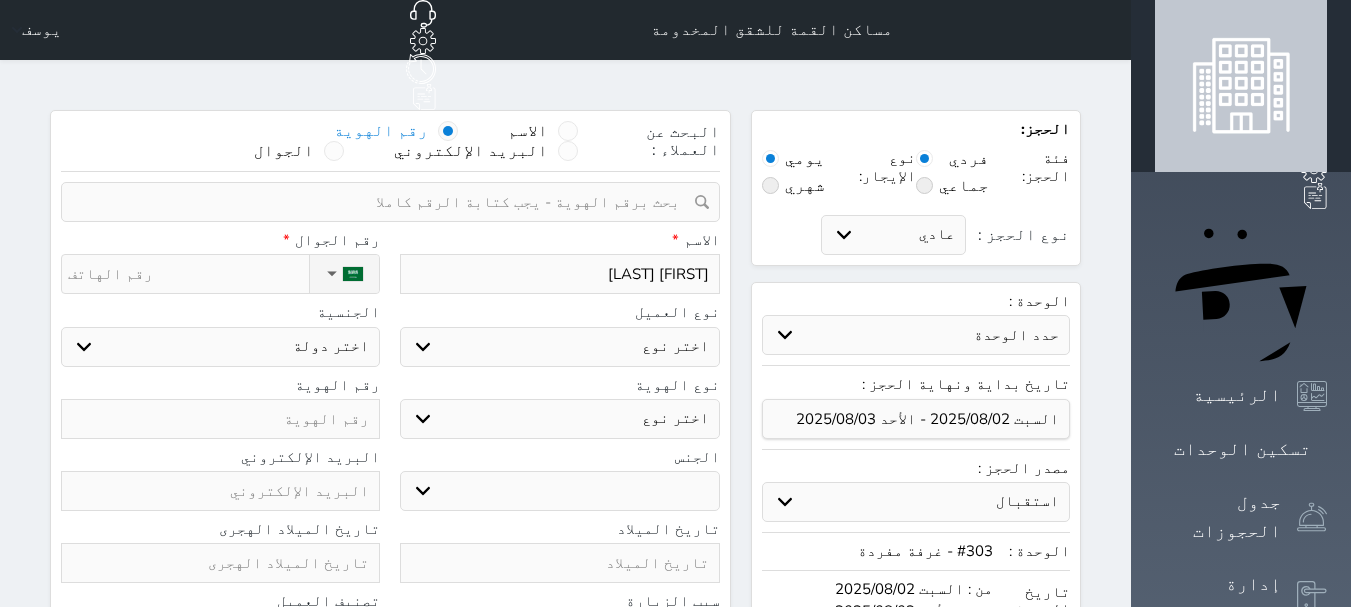 type on "[FIRST] [LAST]" 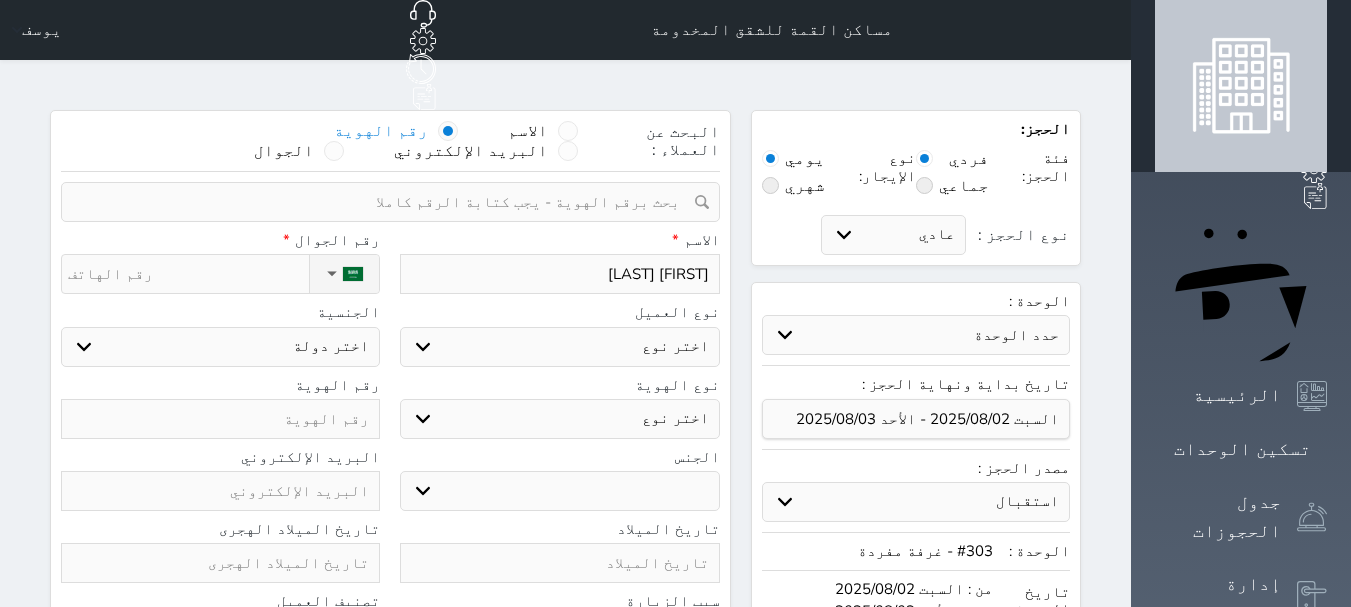 select 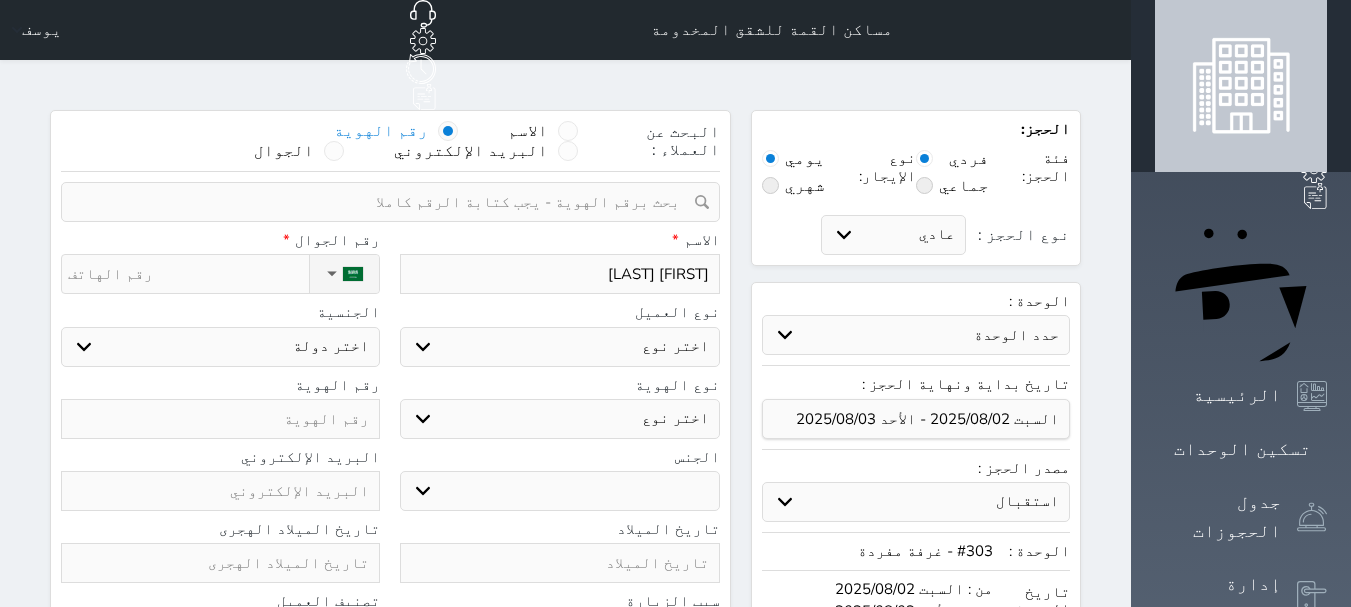 type on "[FIRST] [LAST]" 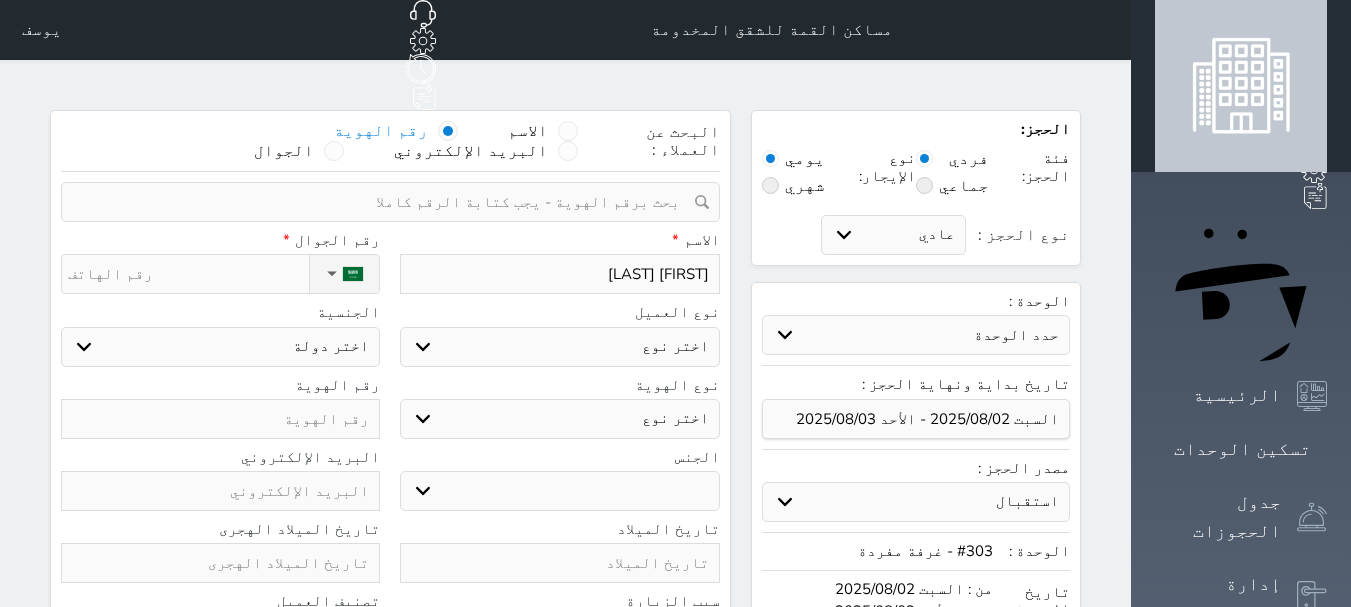 select 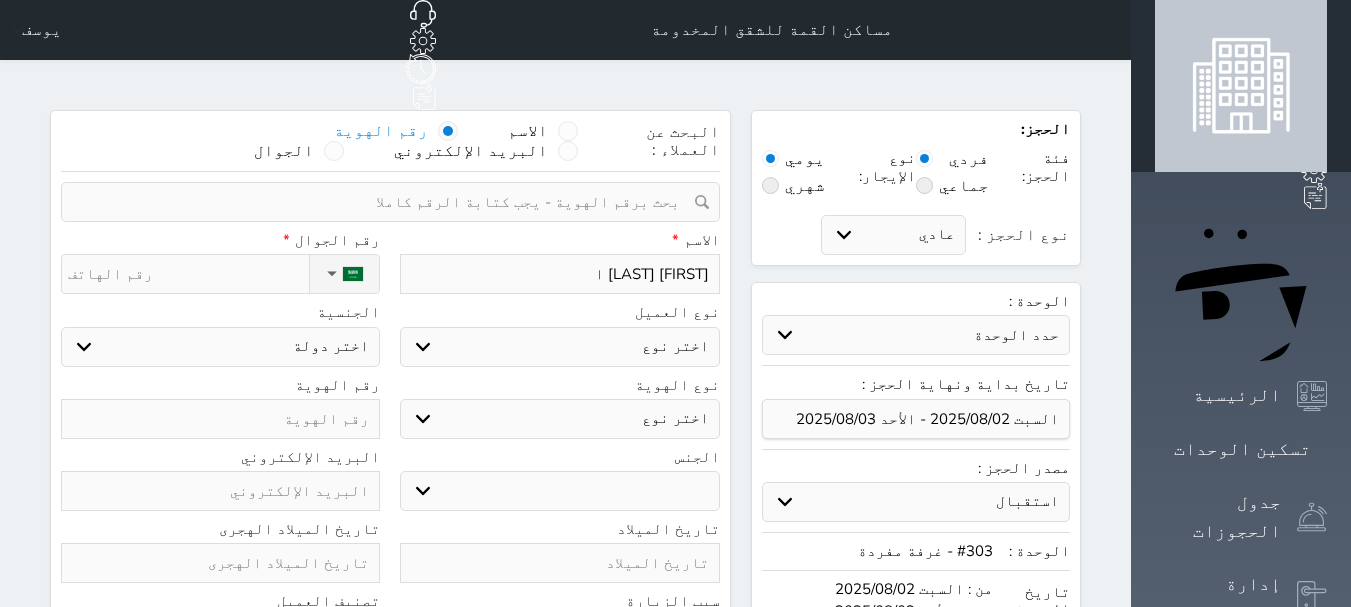 type on "[FIRST] [LAST] ال" 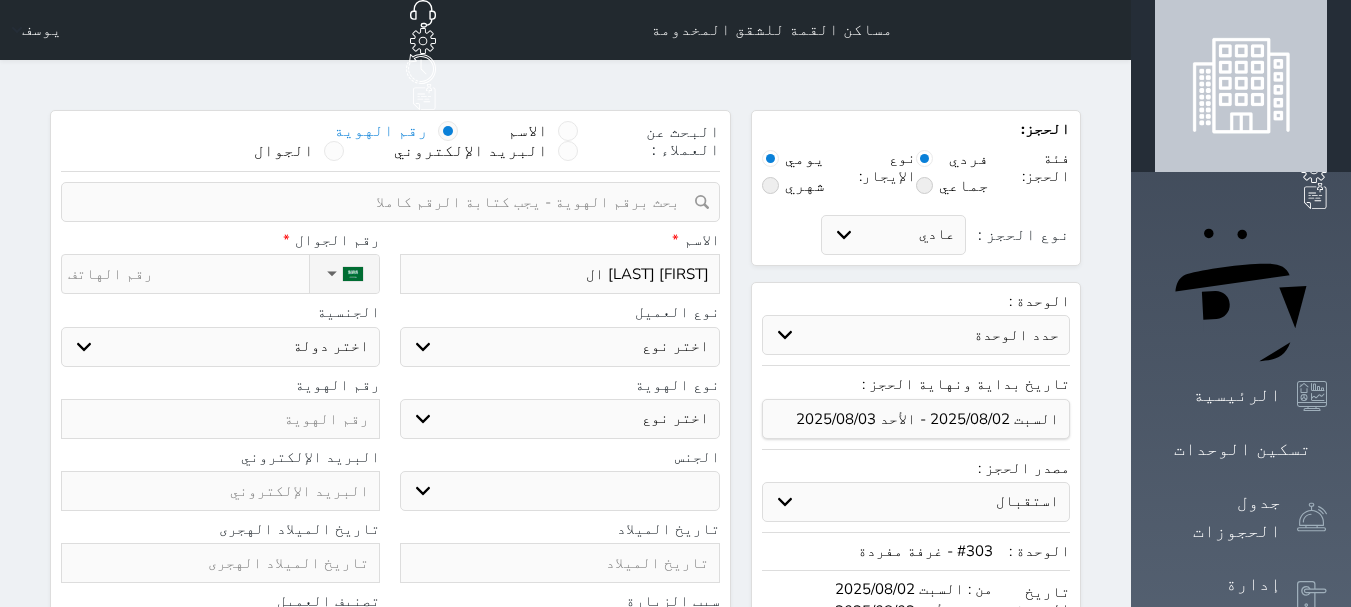 type on "[FIRST] [LAST] الق" 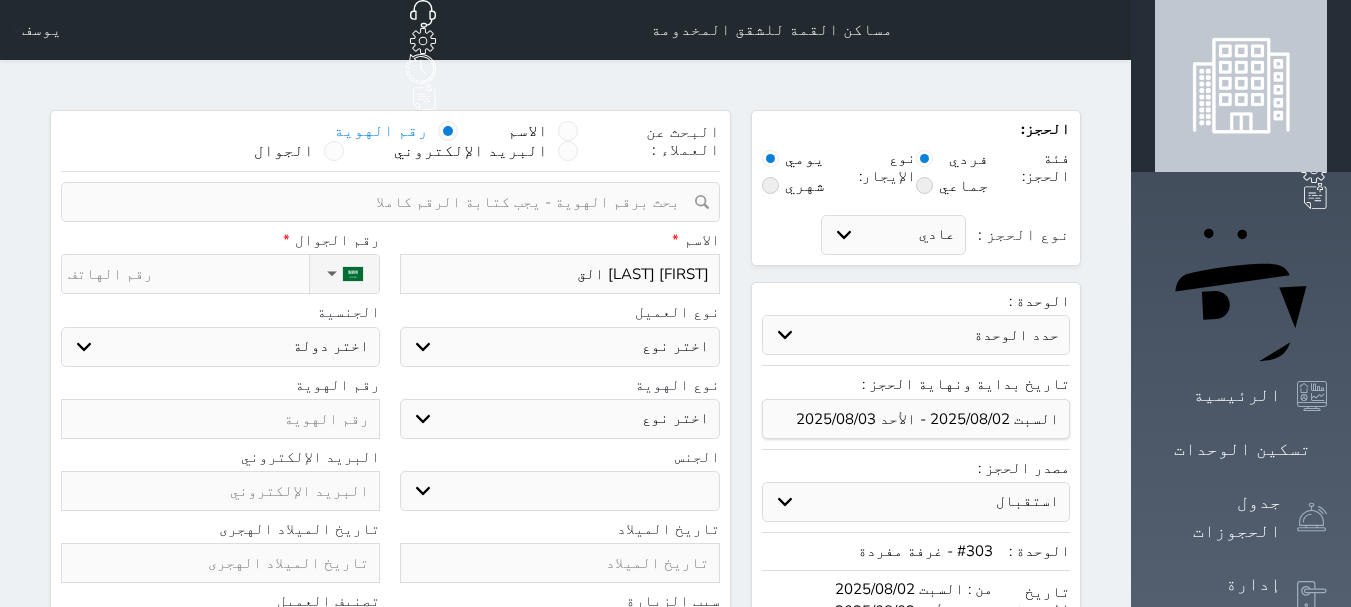 type on "[FIRST] [LAST] القح" 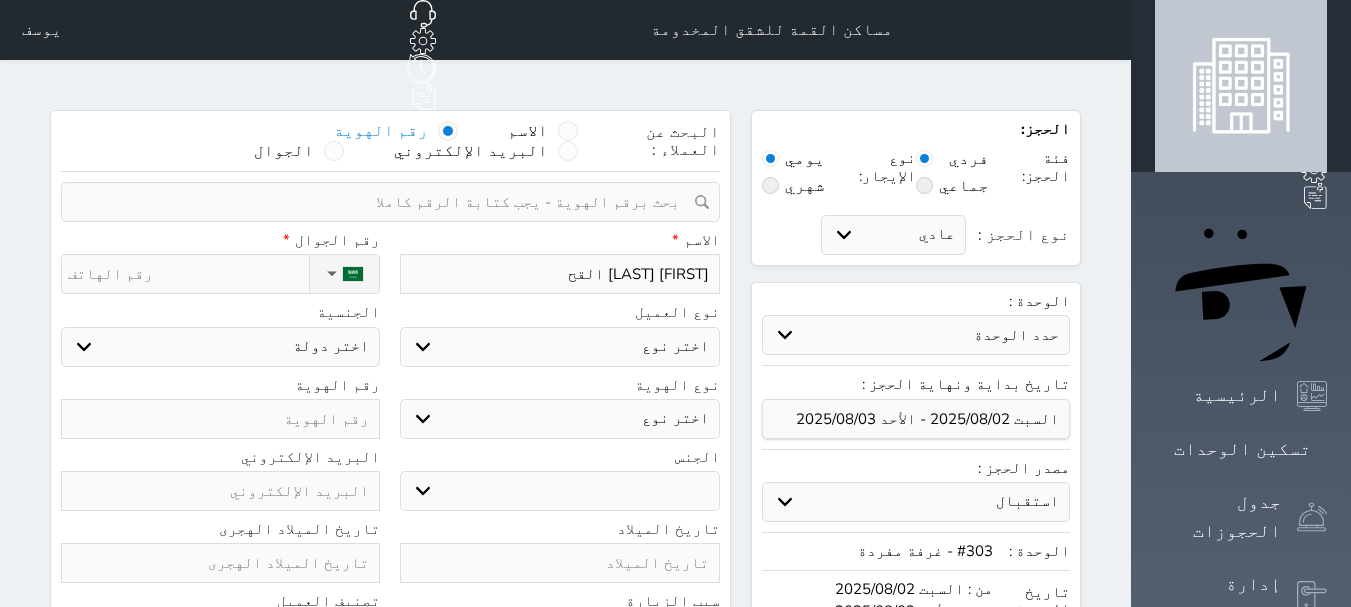 type on "[FIRST] [LAST] القحط" 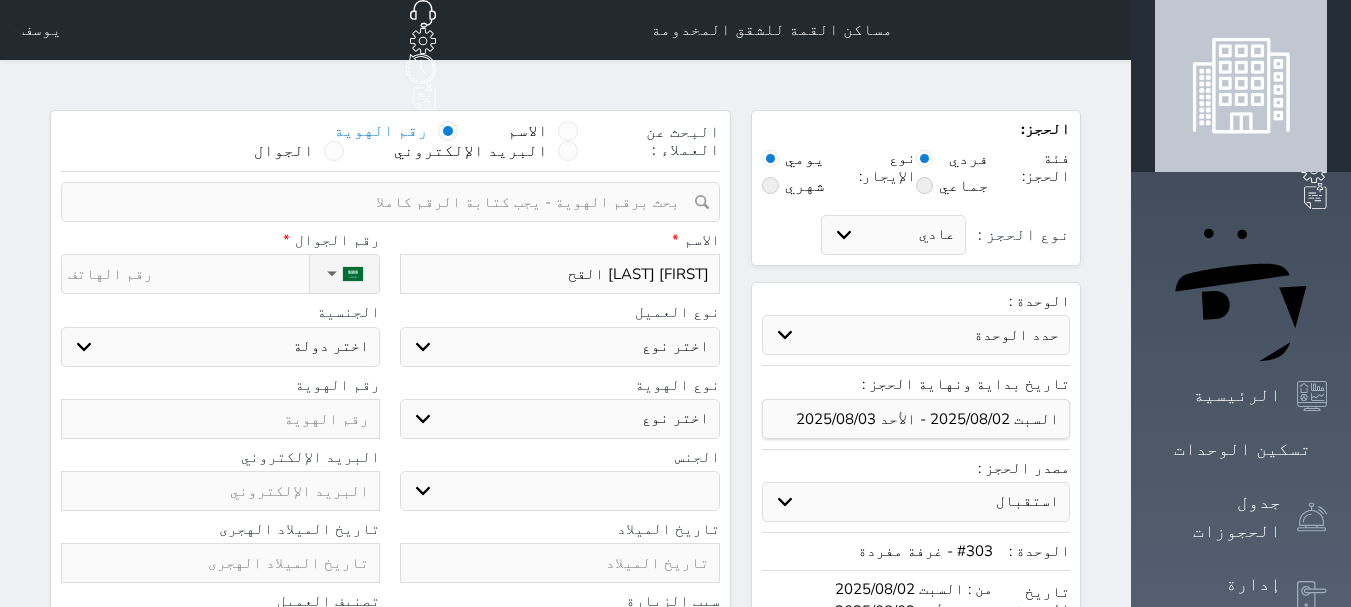select 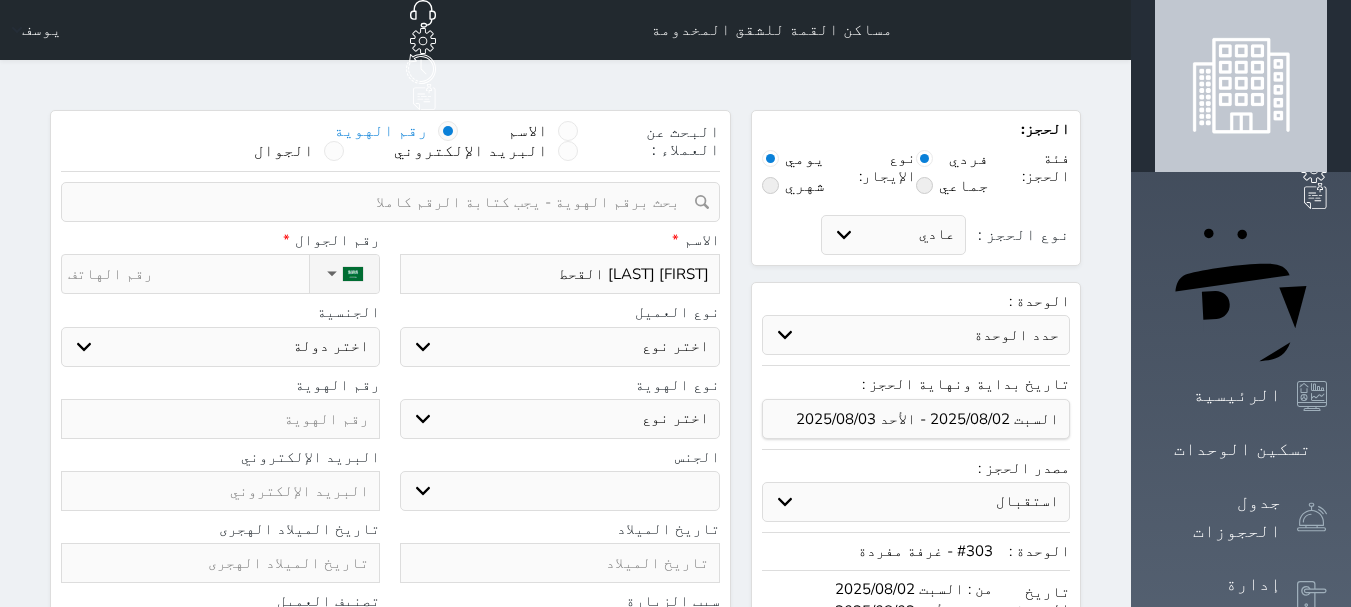 type on "[FIRST] [LAST] القحطا" 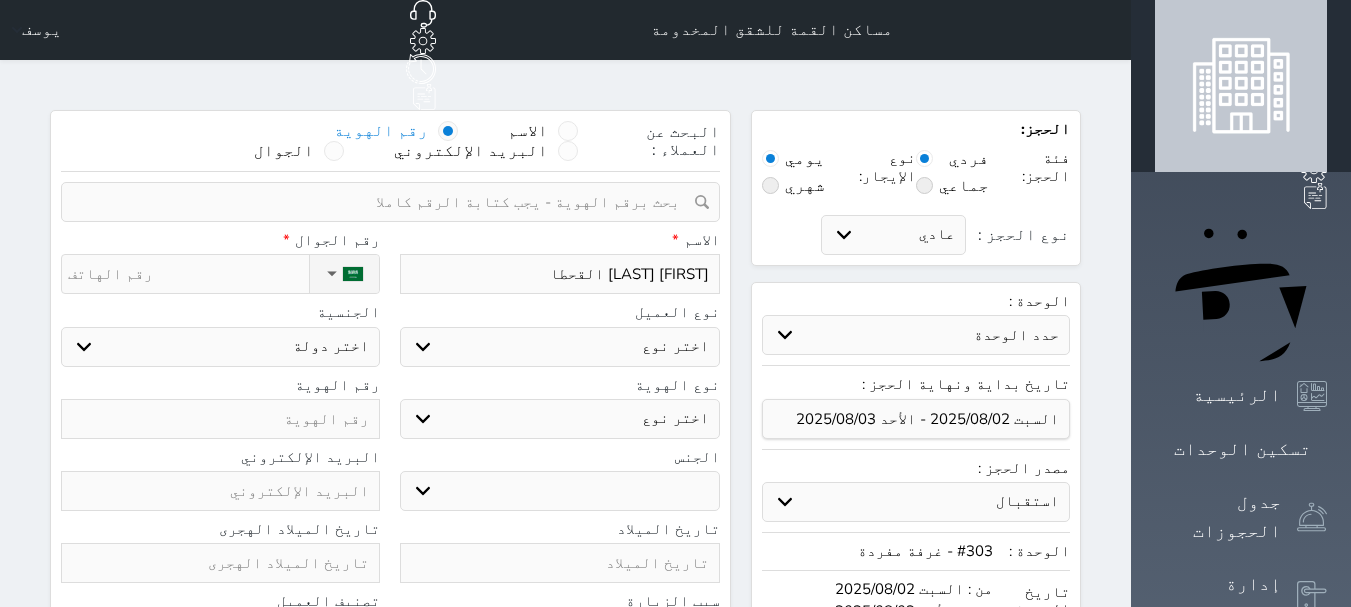 select 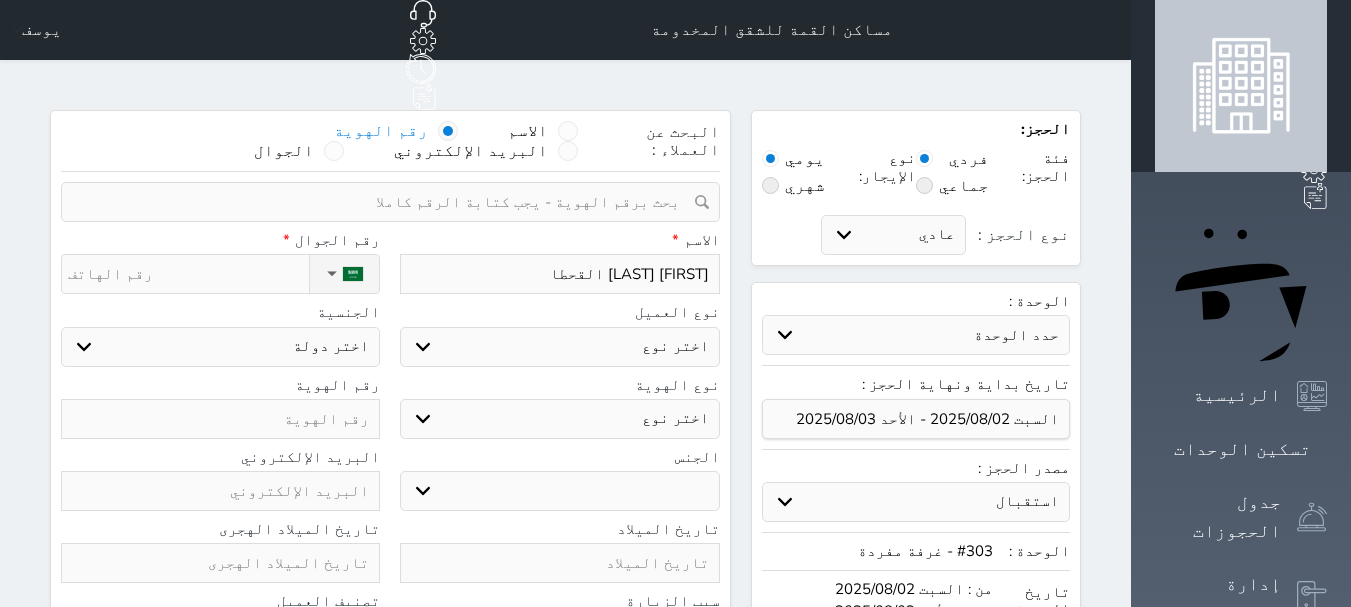 type on "[FIRST] [LAST] القحطان" 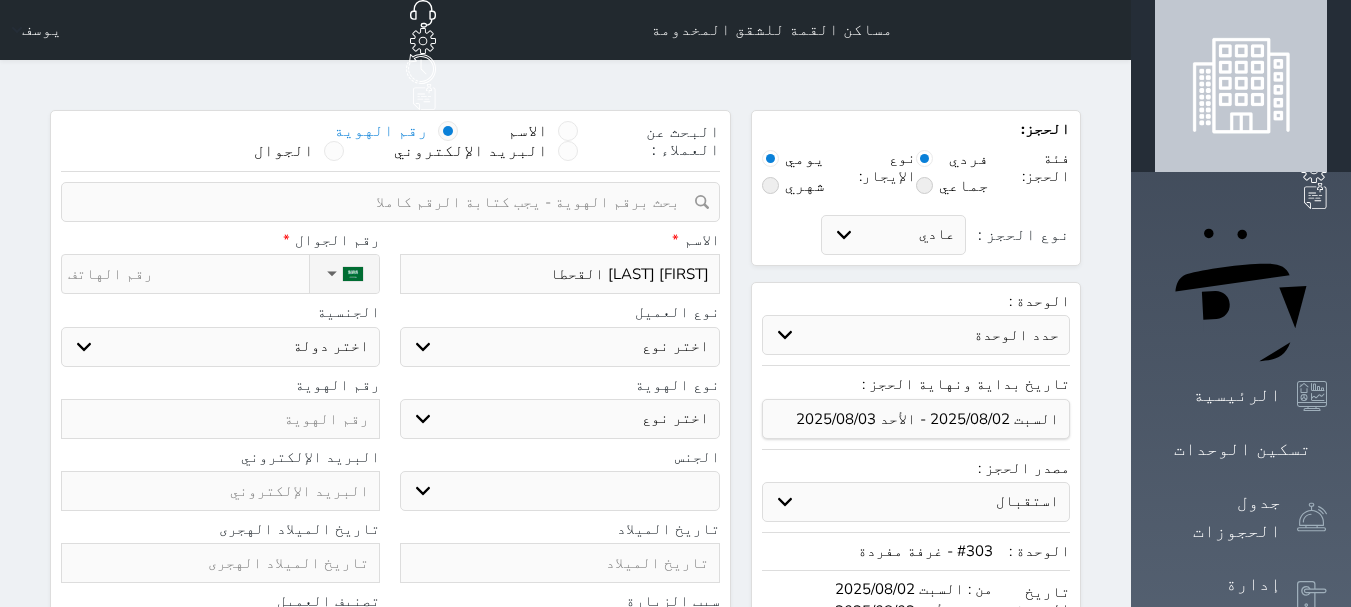 select 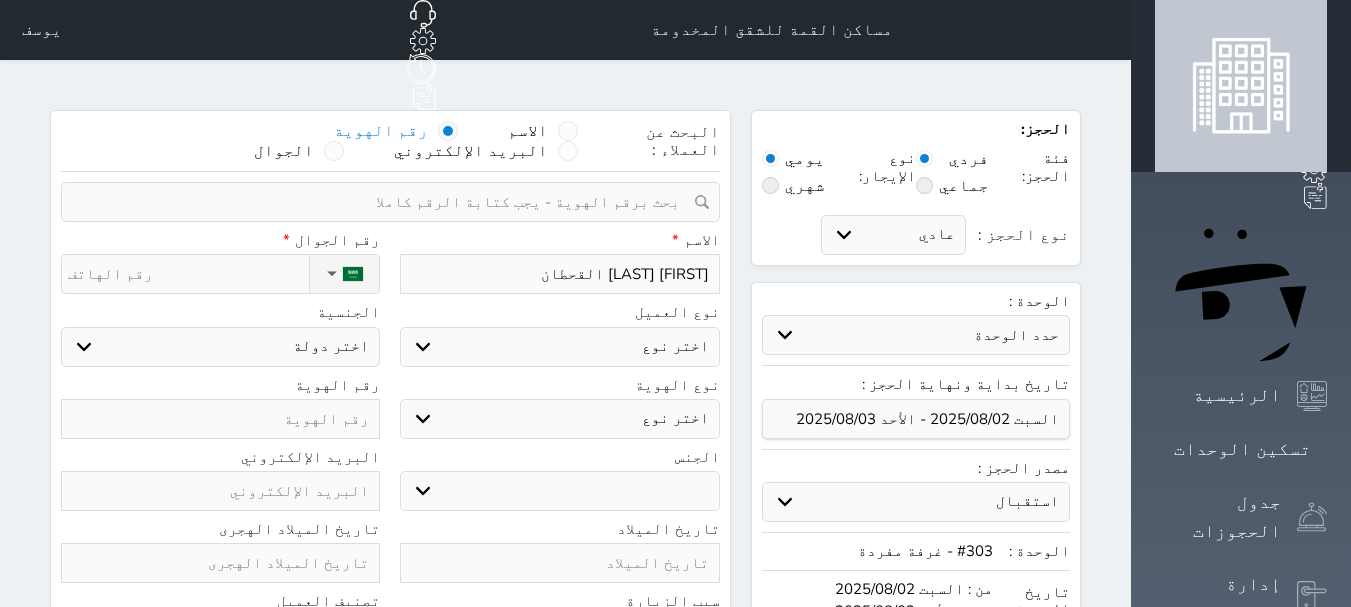 select 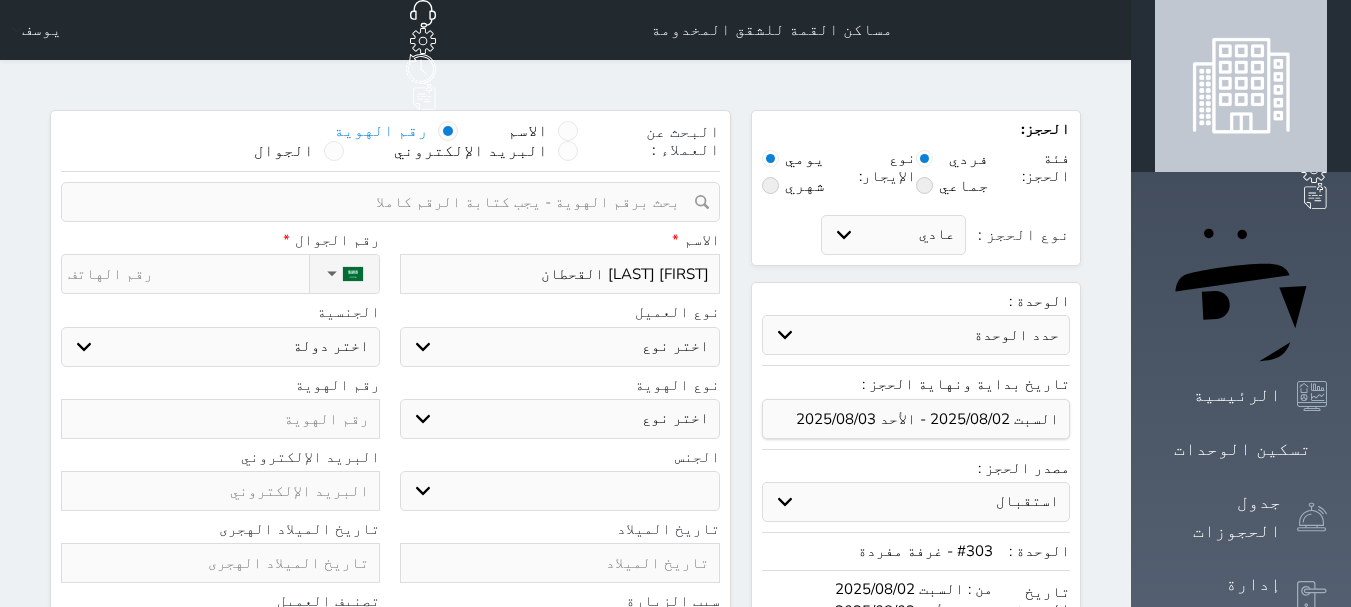 select 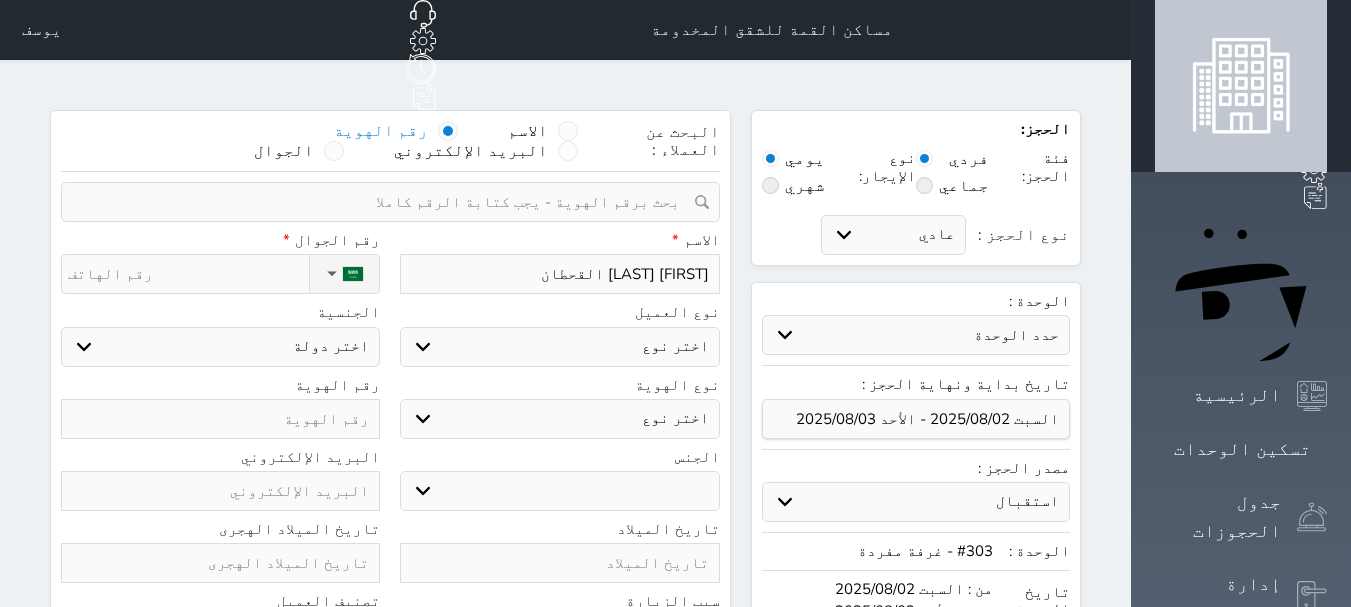 type on "[FIRST] [LAST] القحطاني" 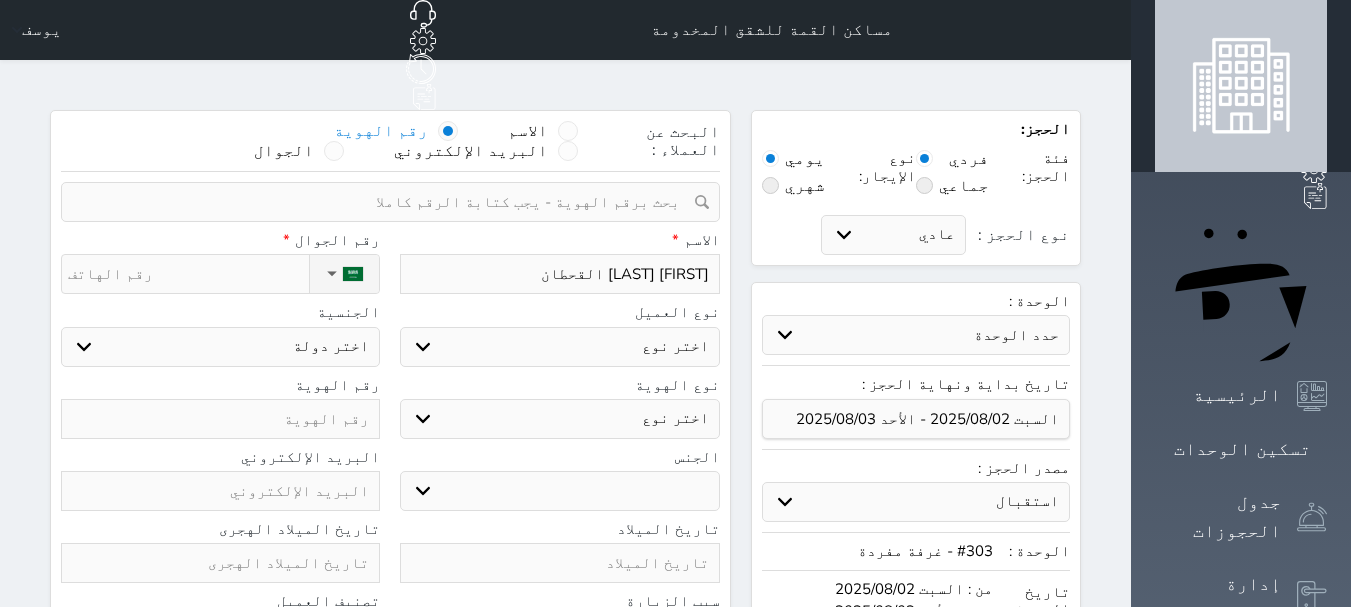 select 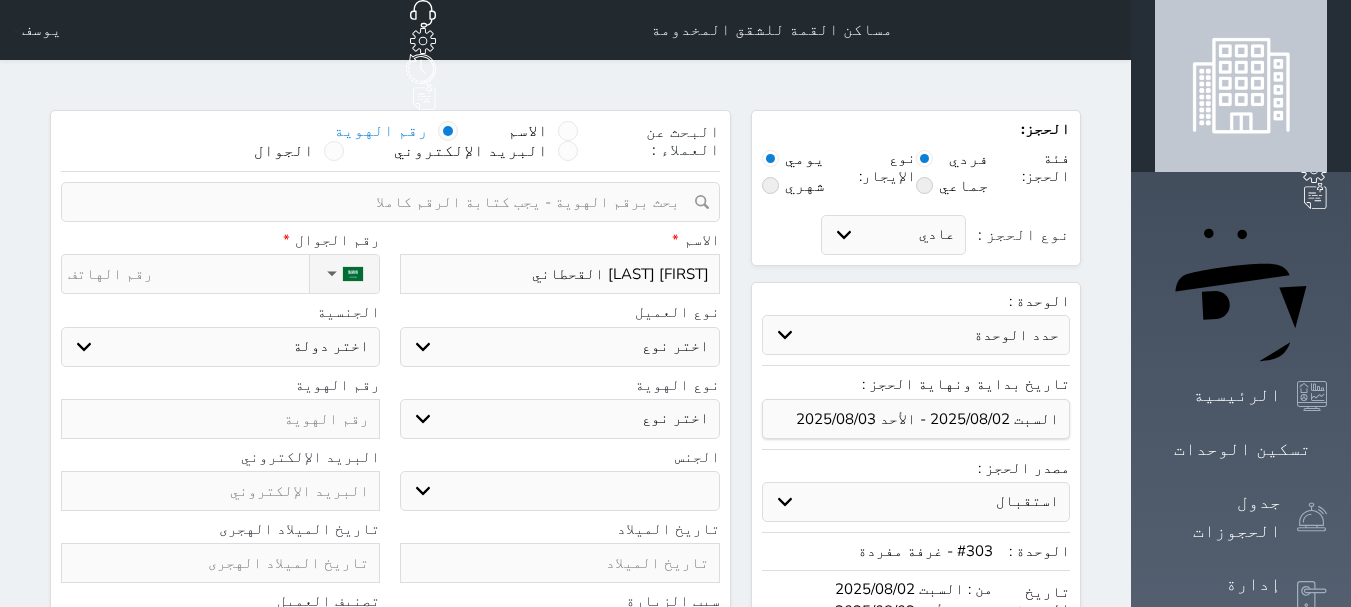 type on "[FIRST] [LAST] القحطاني" 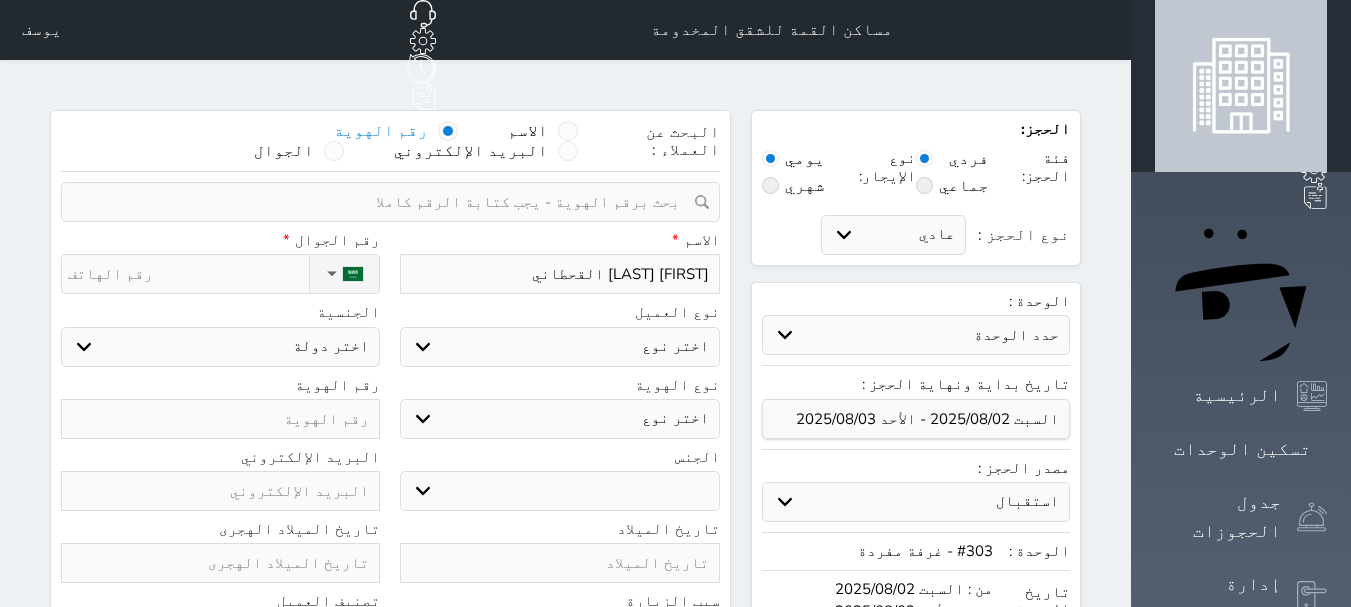 select 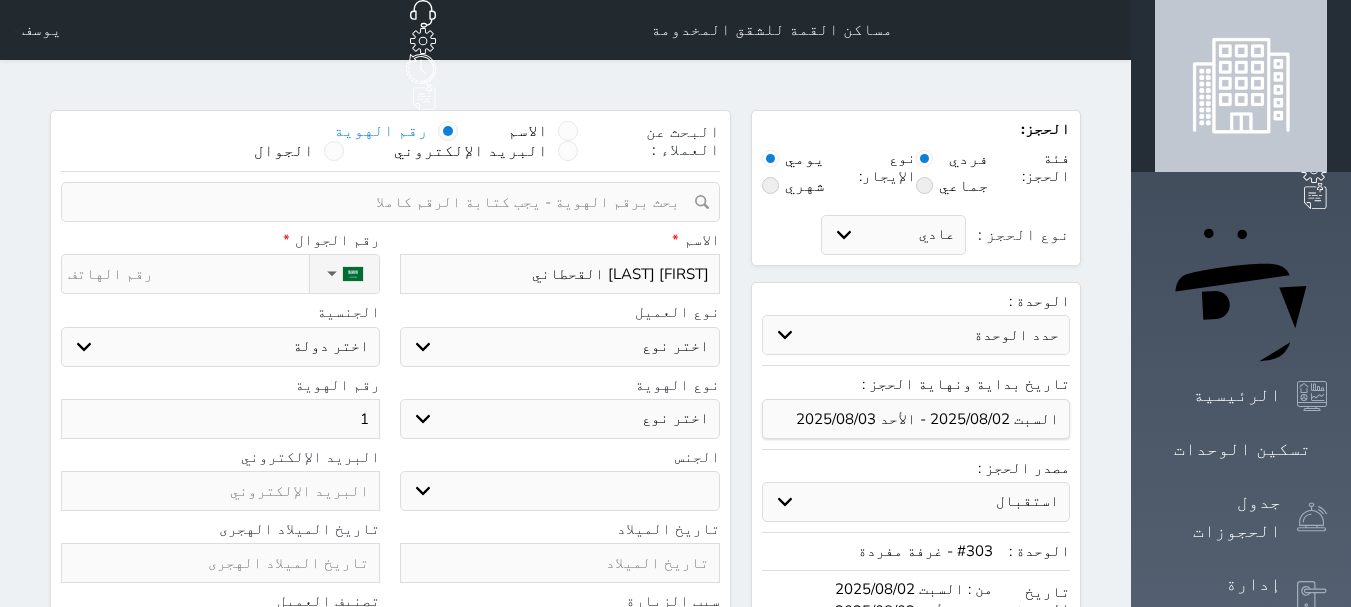 select 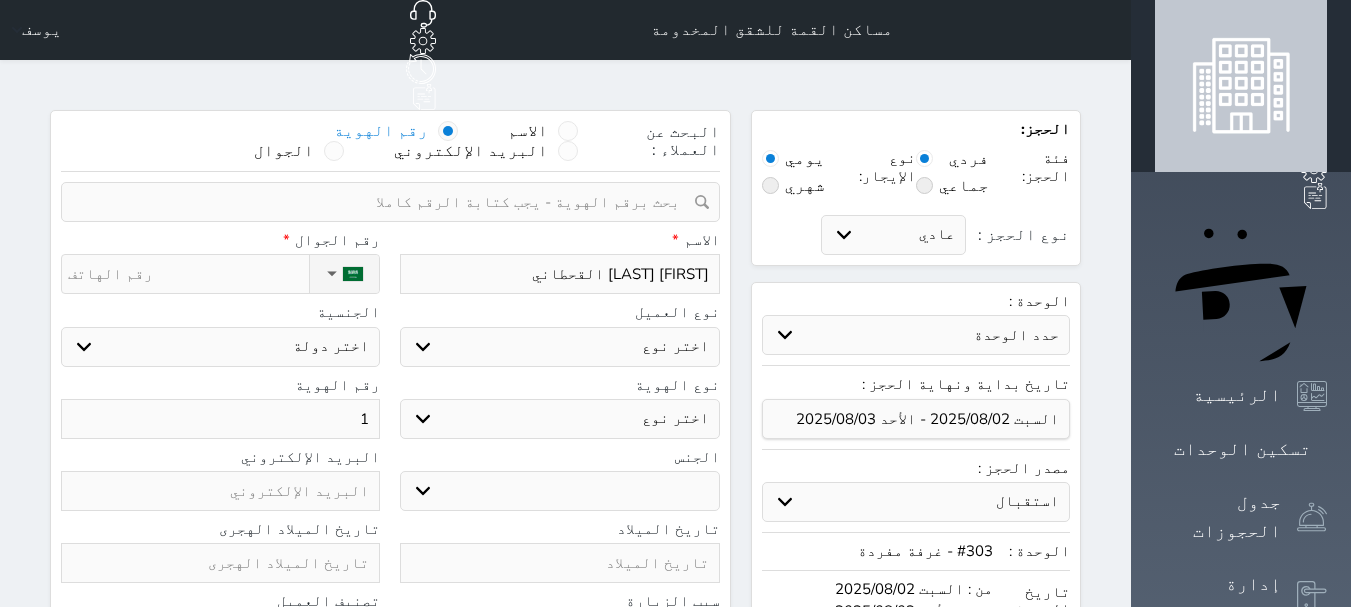 select 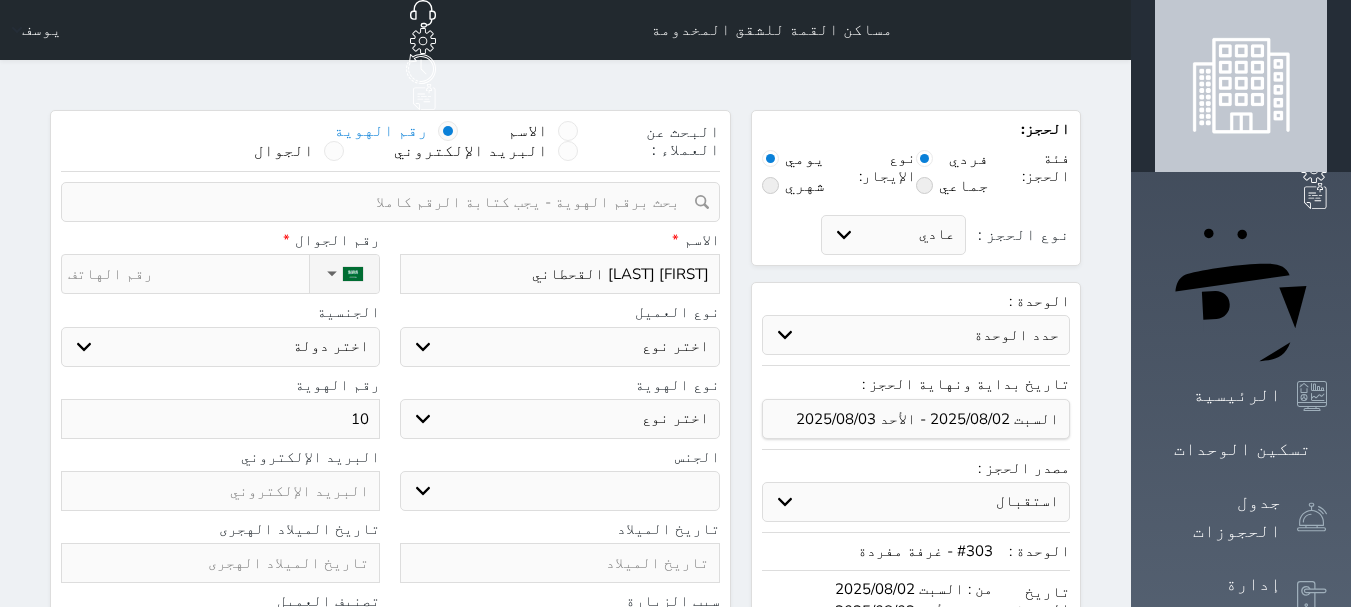 select 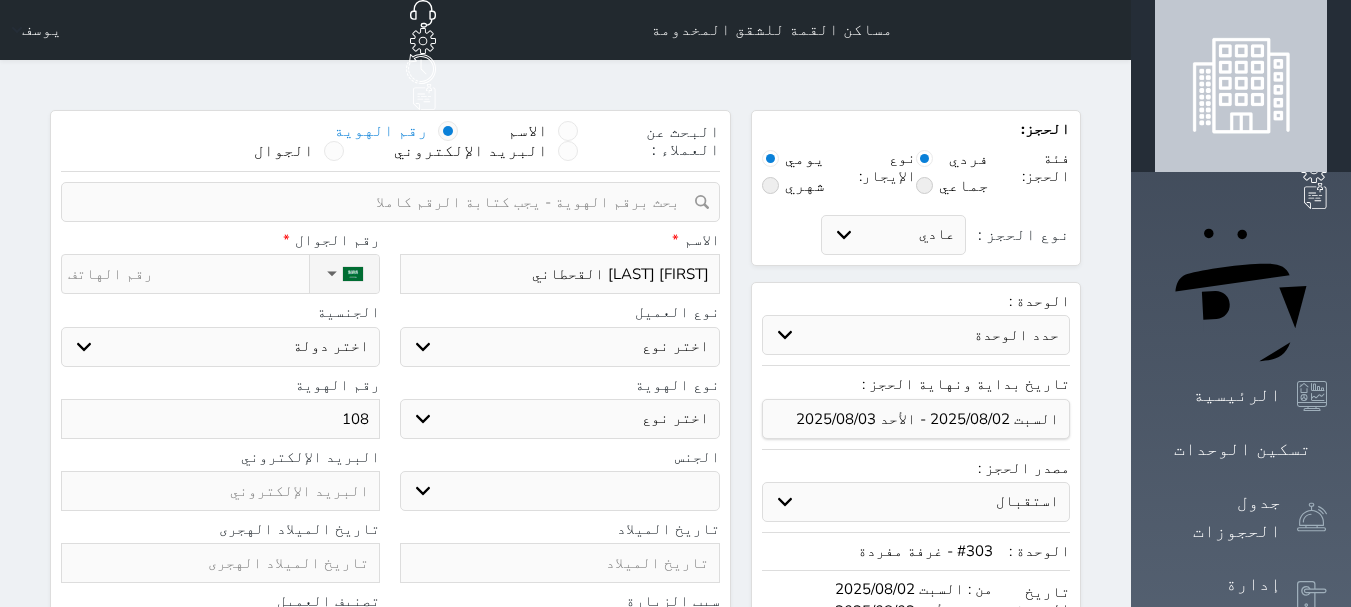 select 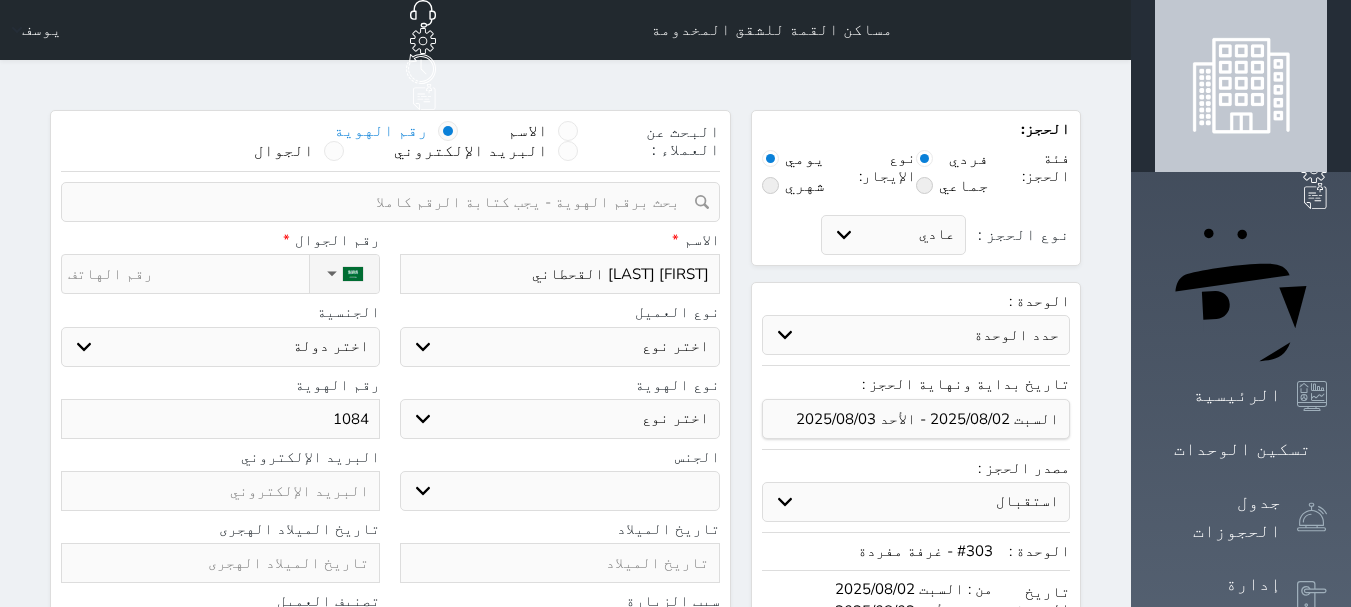 select 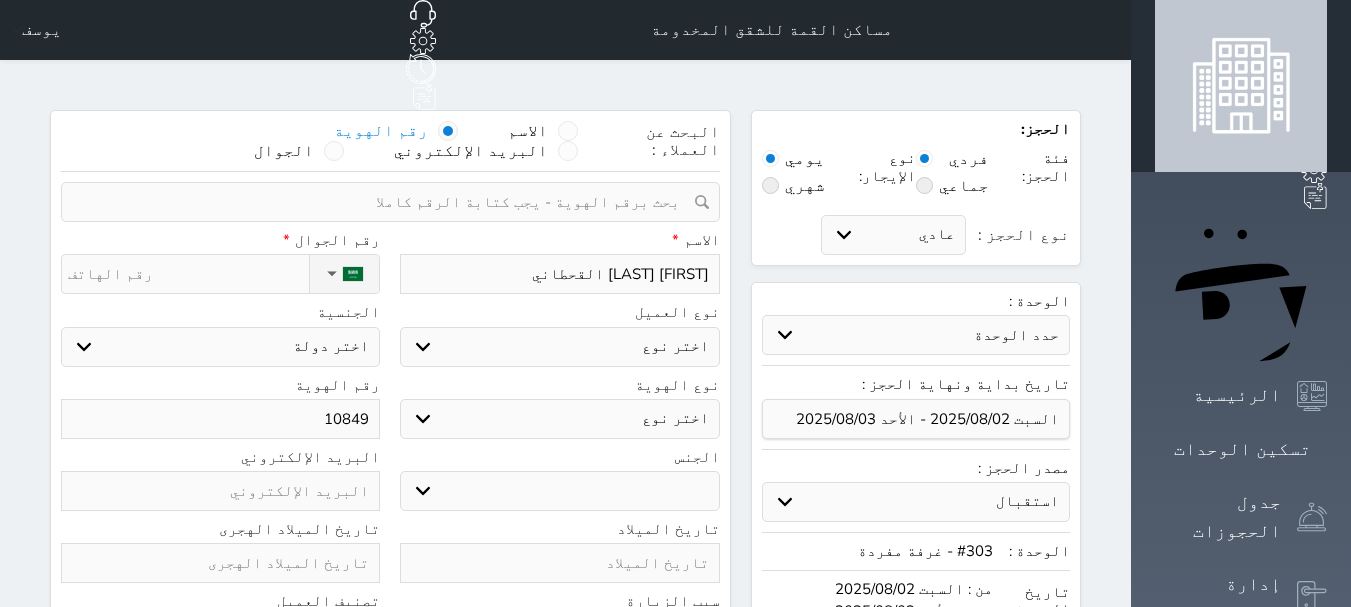 select 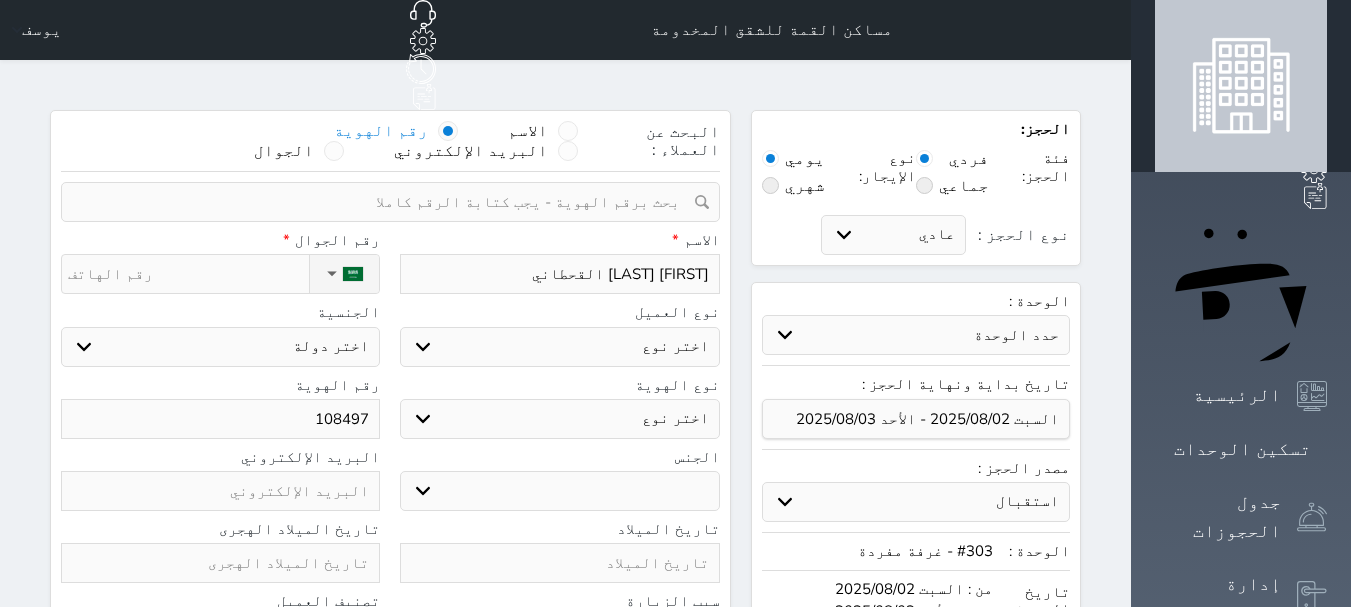 select 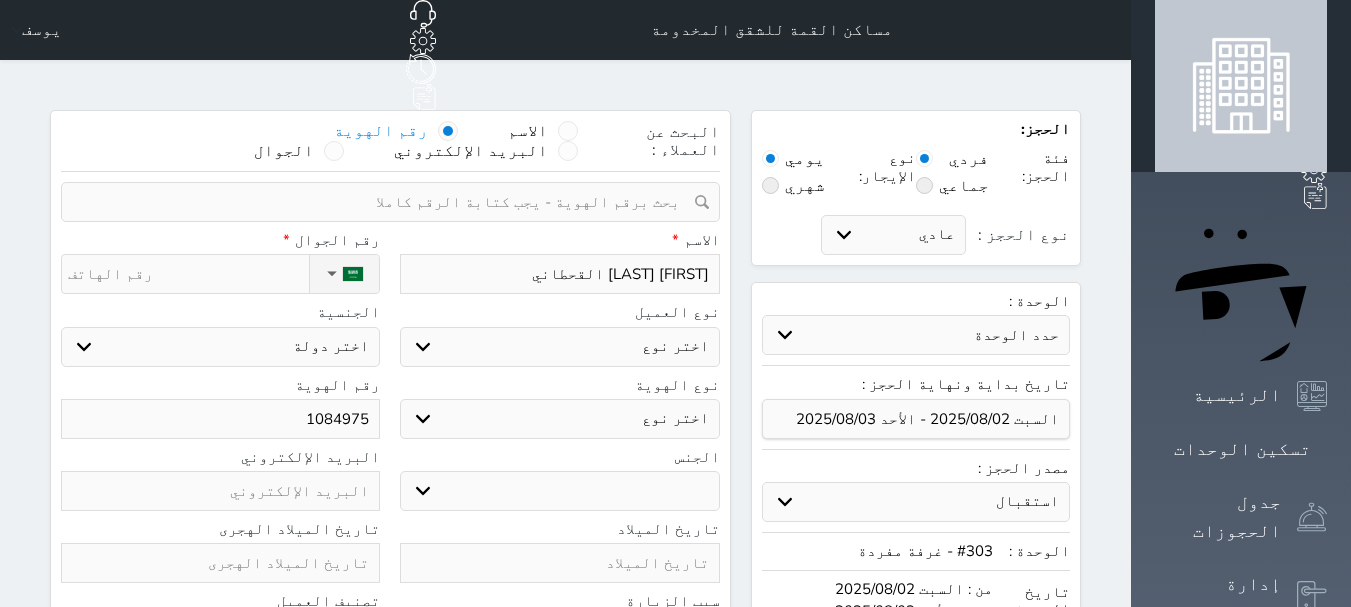 select 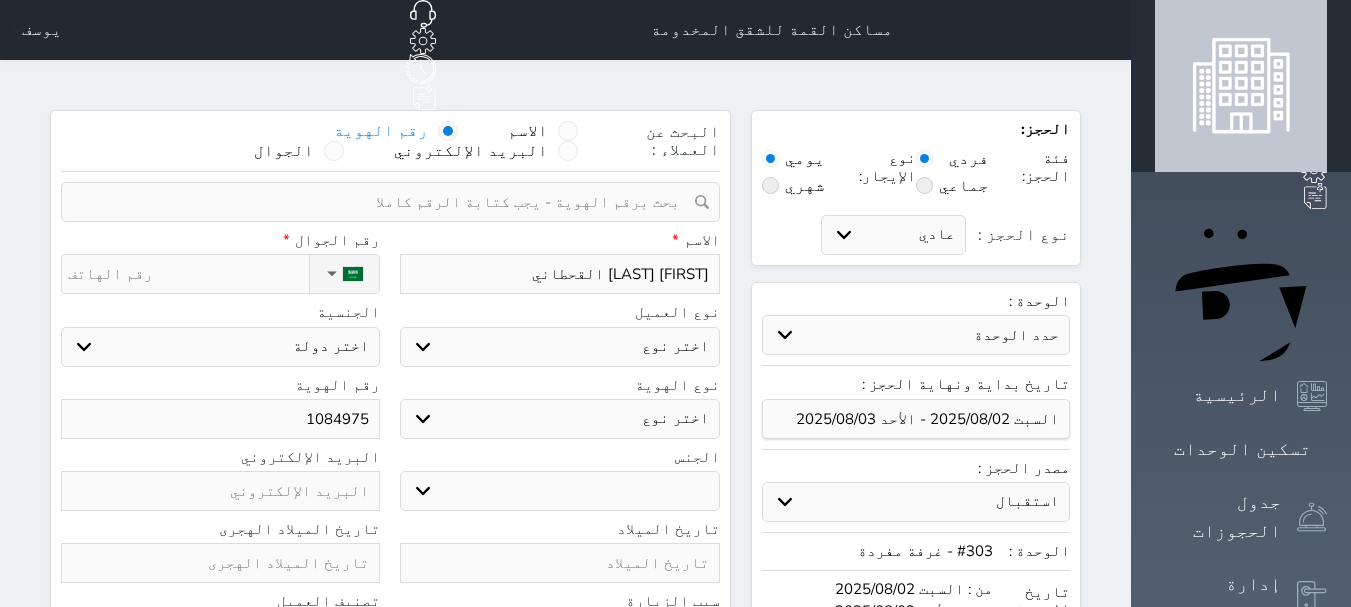 select 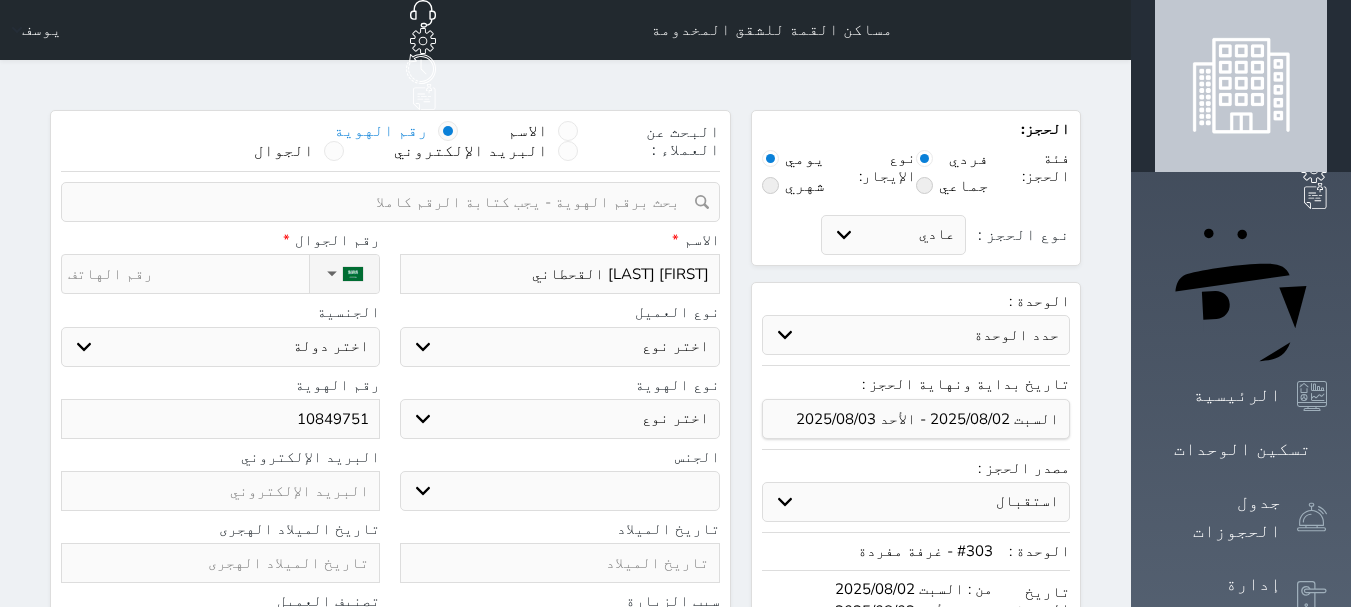 select 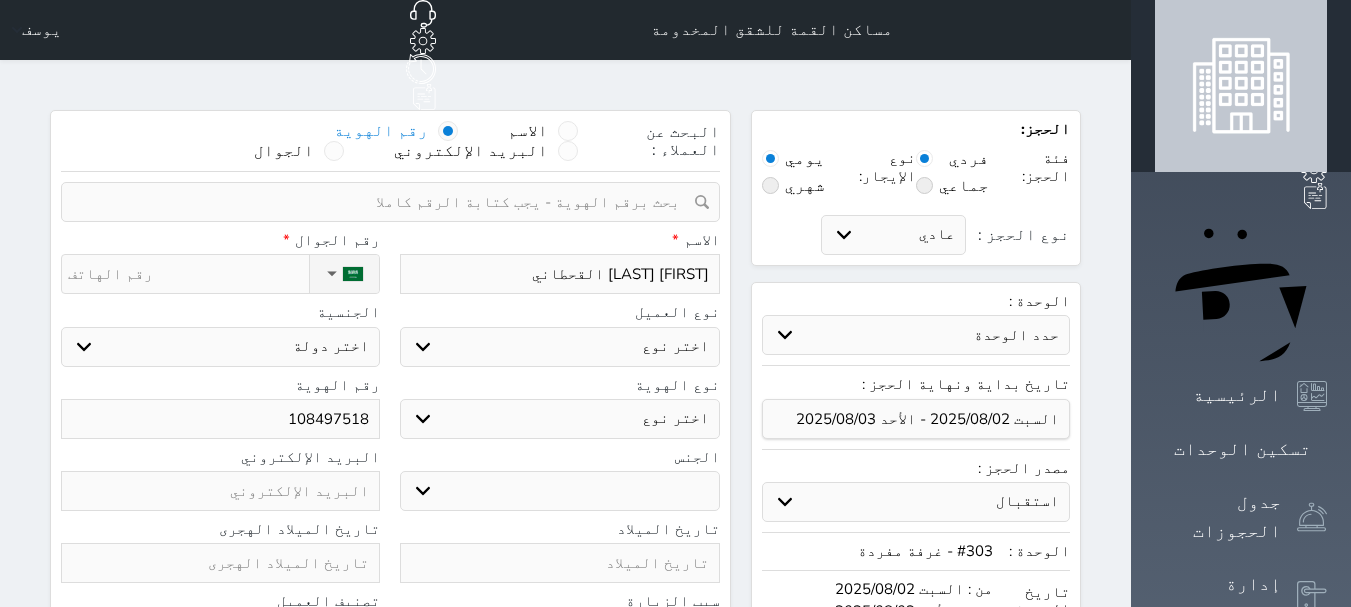 select 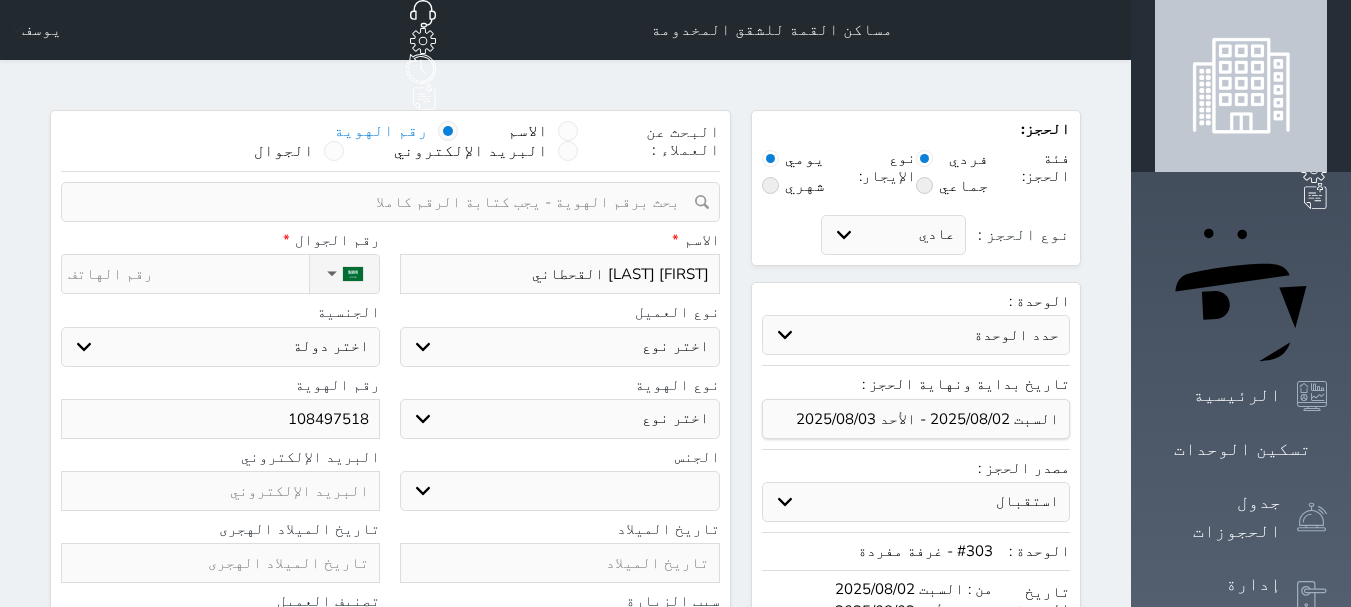 type 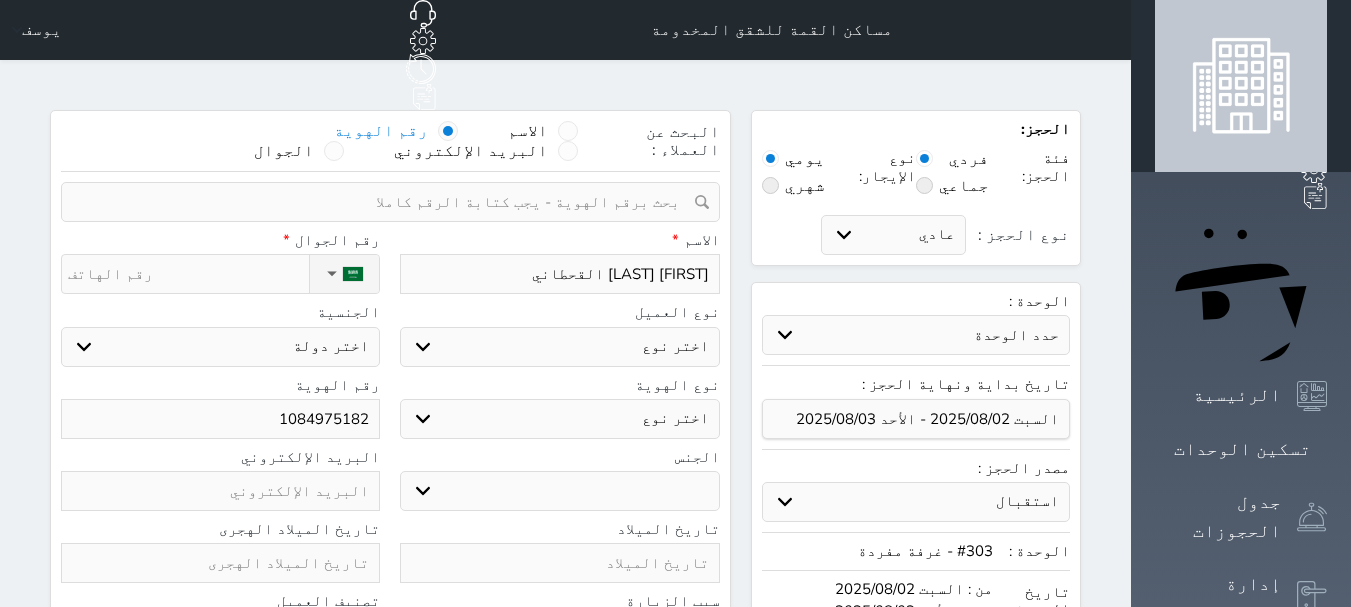click on "نوع الحجز :" at bounding box center [188, 274] 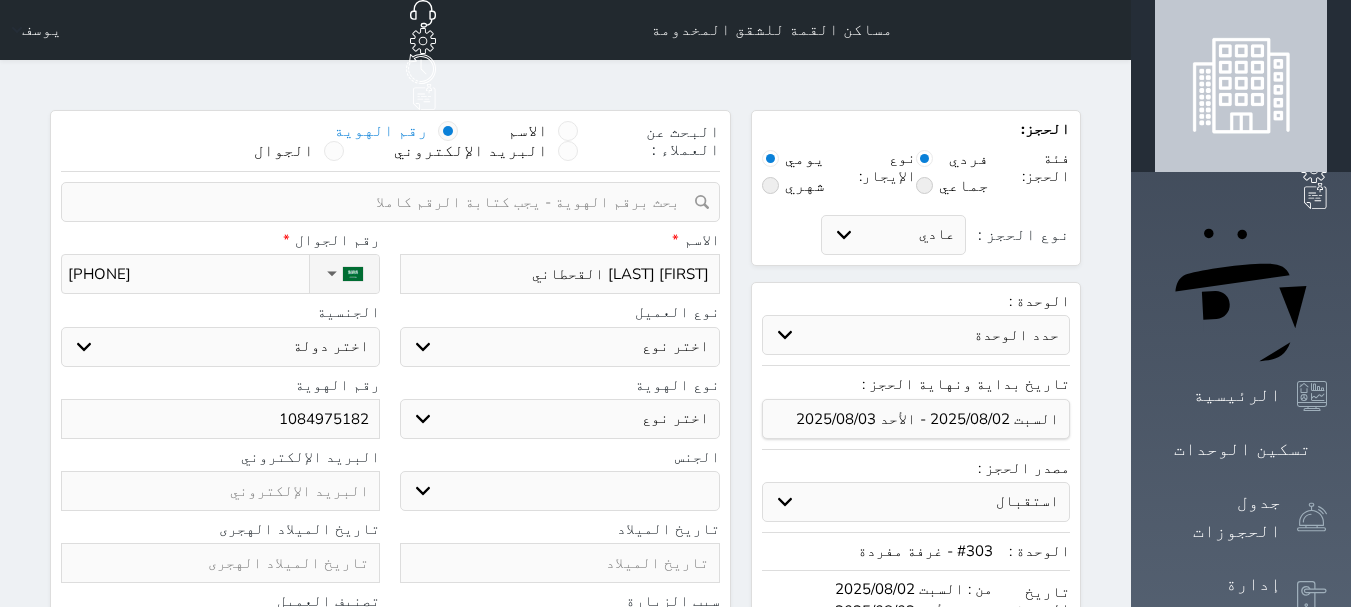 click on "اختر نوع   مواطن مواطن خليجي زائر مقيم" at bounding box center (559, 347) 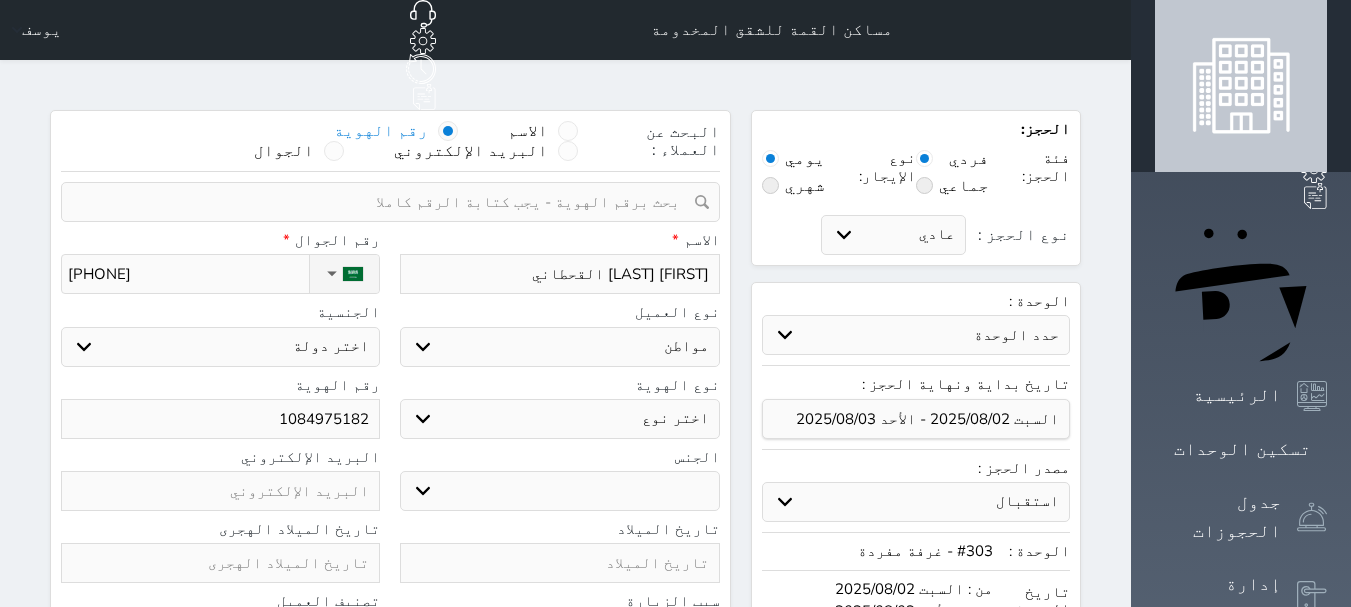 click on "اختر نوع   مواطن مواطن خليجي زائر مقيم" at bounding box center (559, 347) 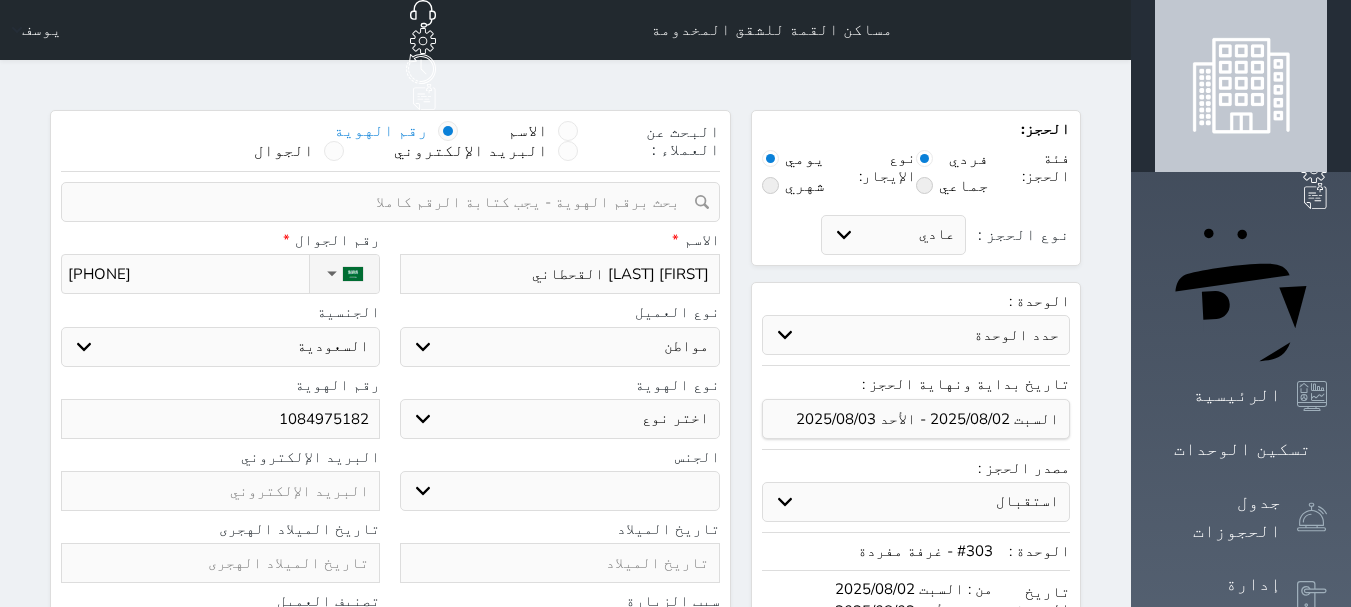 click on "اختر نوع   هوية وطنية هوية عائلية جواز السفر" at bounding box center [559, 419] 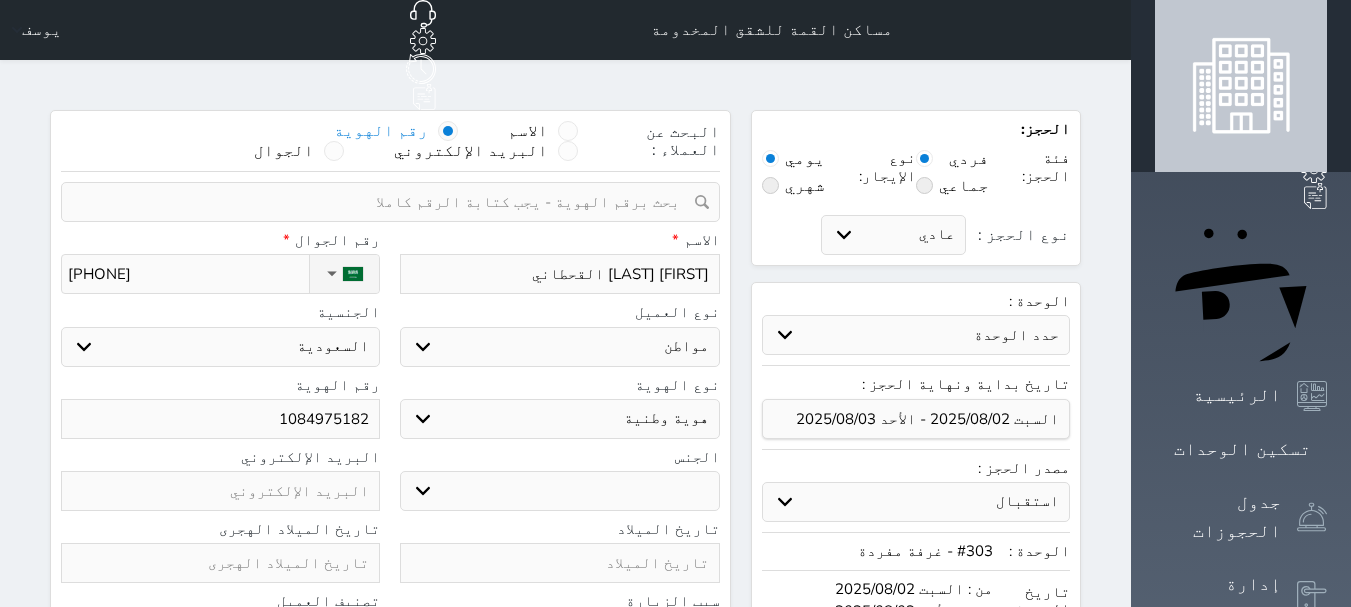 click on "اختر نوع   هوية وطنية هوية عائلية جواز السفر" at bounding box center (559, 419) 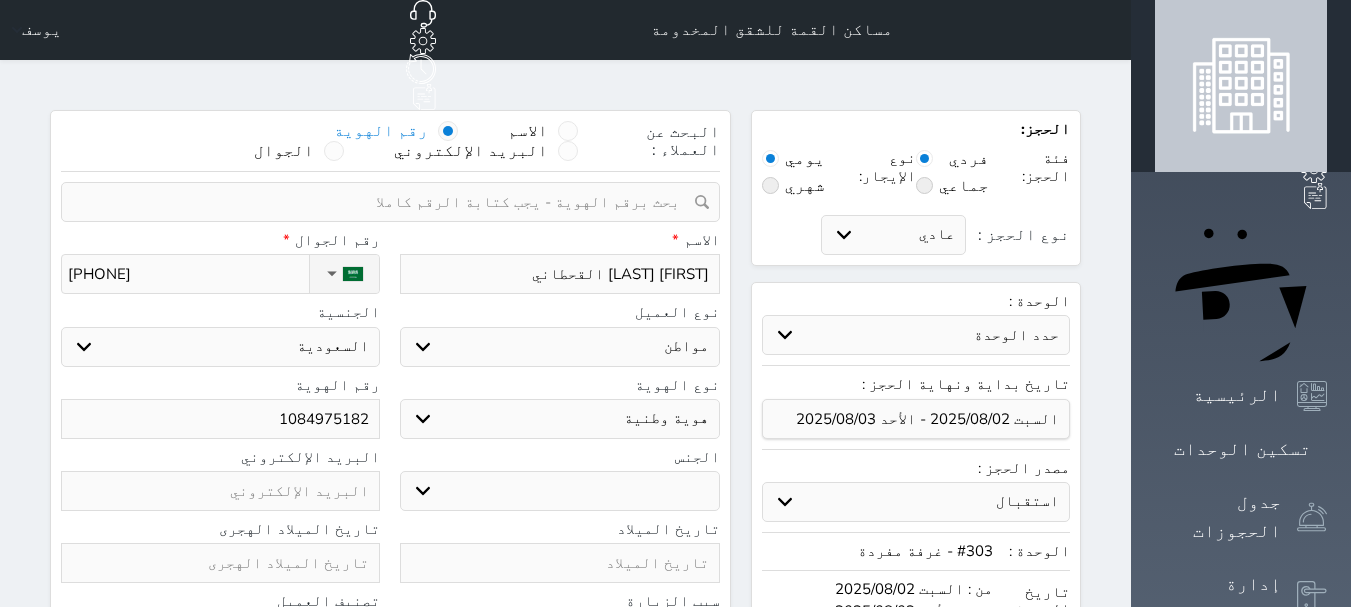 drag, startPoint x: 433, startPoint y: 433, endPoint x: 452, endPoint y: 429, distance: 19.416489 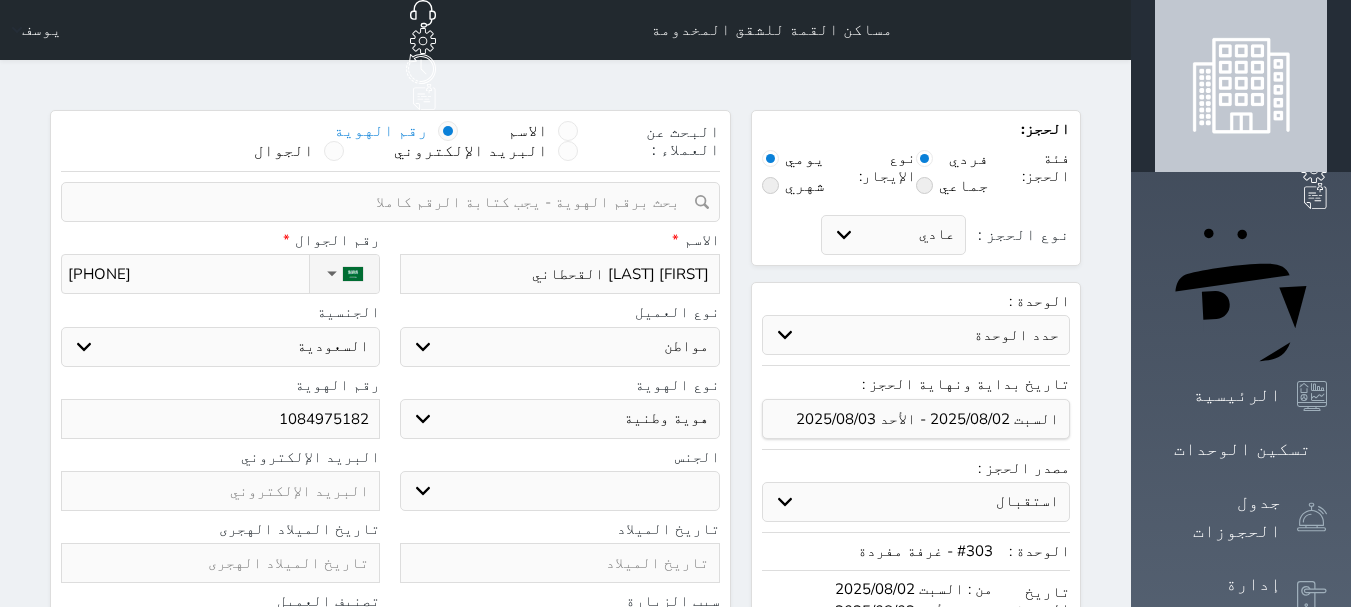 click on "ذكر   انثى" at bounding box center [559, 491] 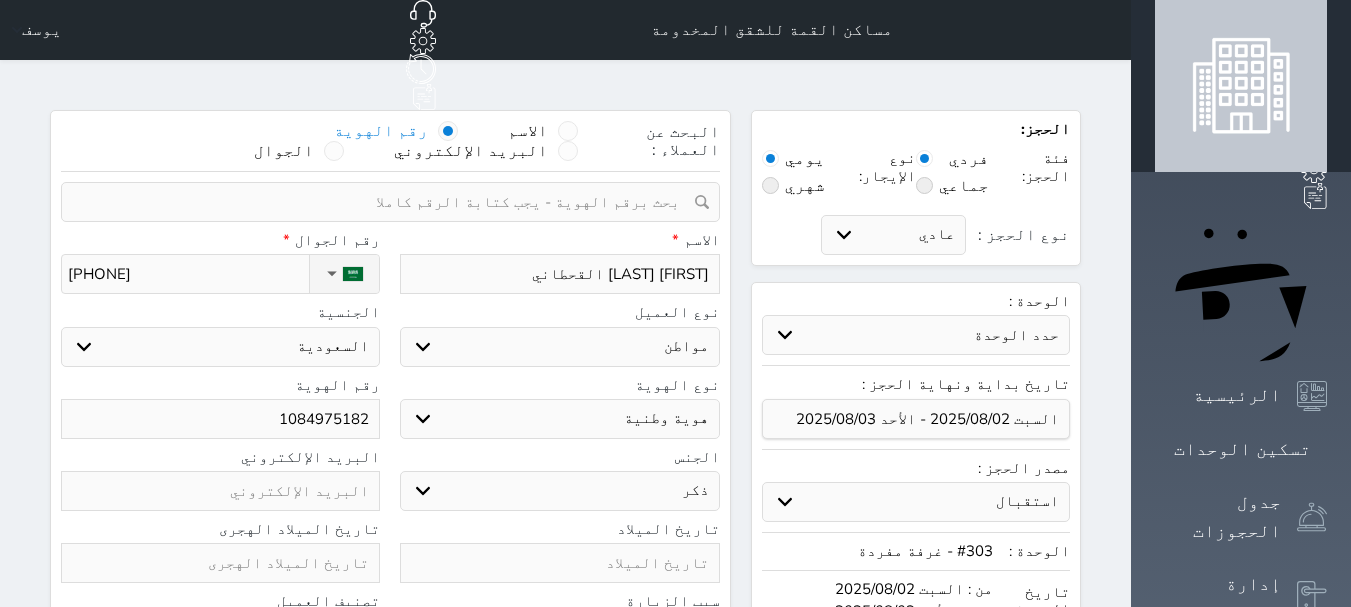 click on "ذكر   انثى" at bounding box center [559, 491] 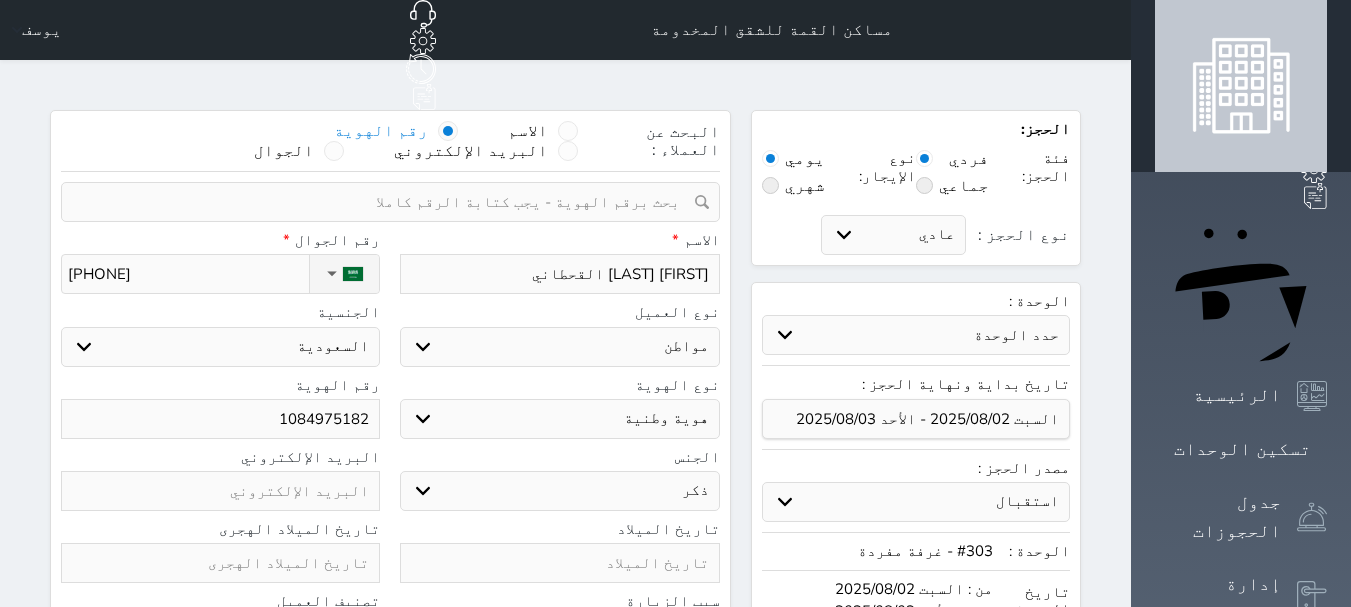 scroll, scrollTop: 400, scrollLeft: 0, axis: vertical 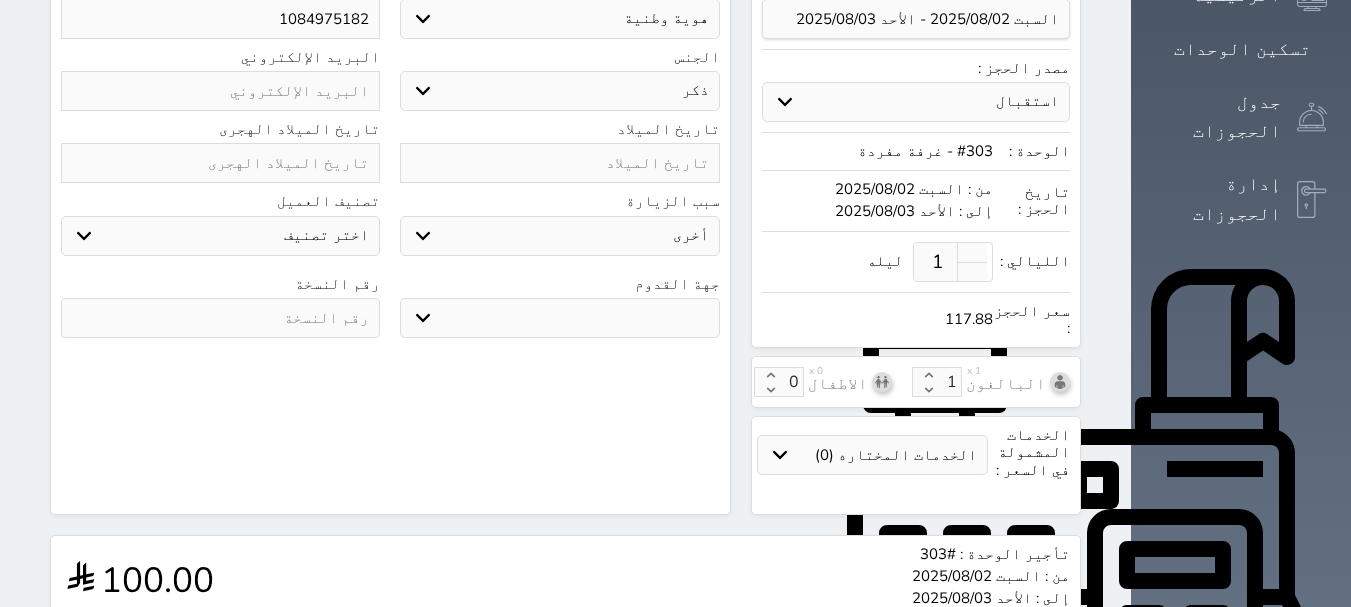 click on "جو بحر ارض" at bounding box center (559, 318) 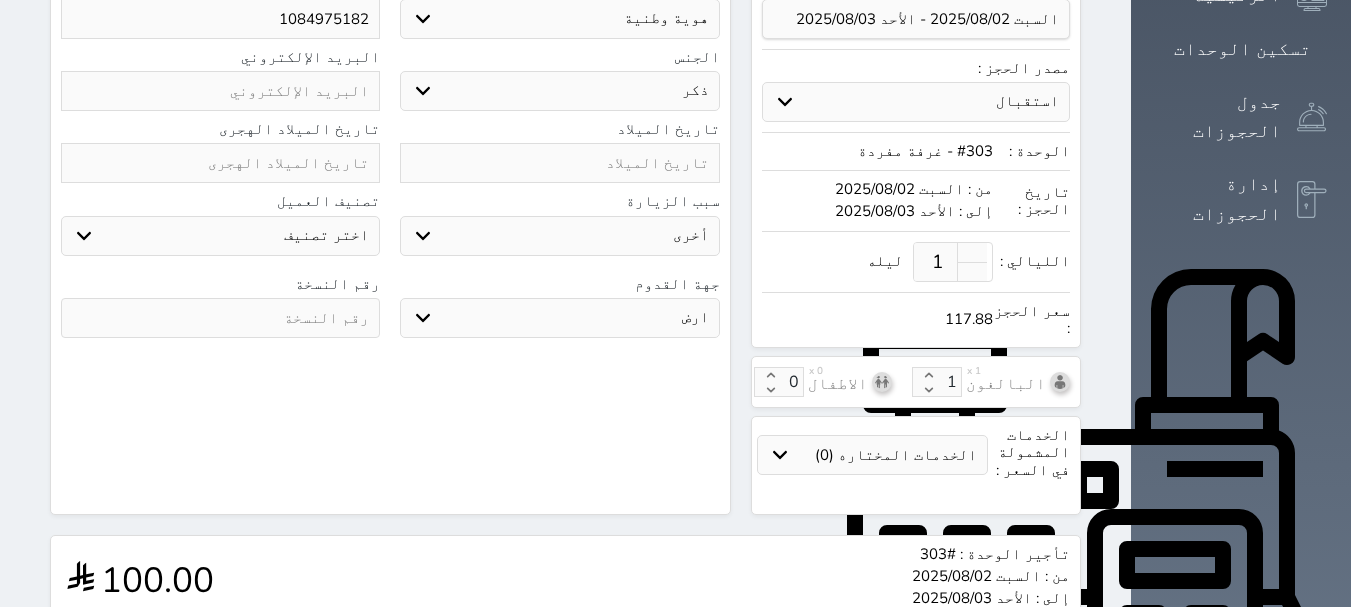 click on "جو بحر ارض" at bounding box center (559, 318) 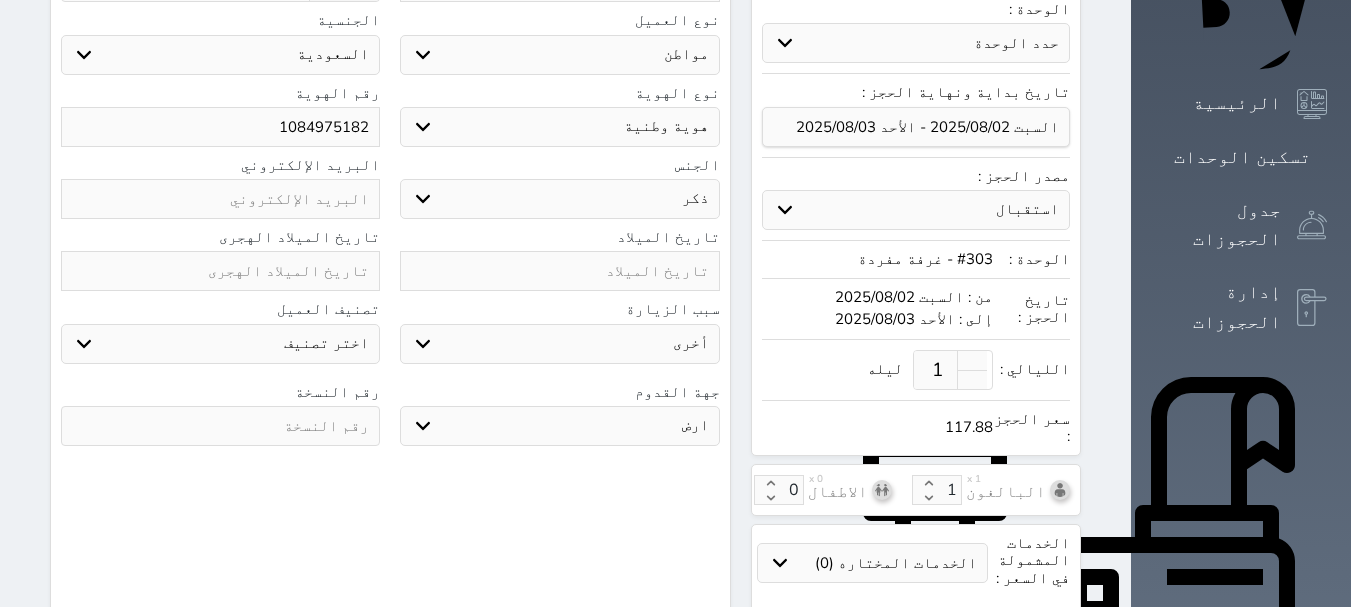 scroll, scrollTop: 200, scrollLeft: 0, axis: vertical 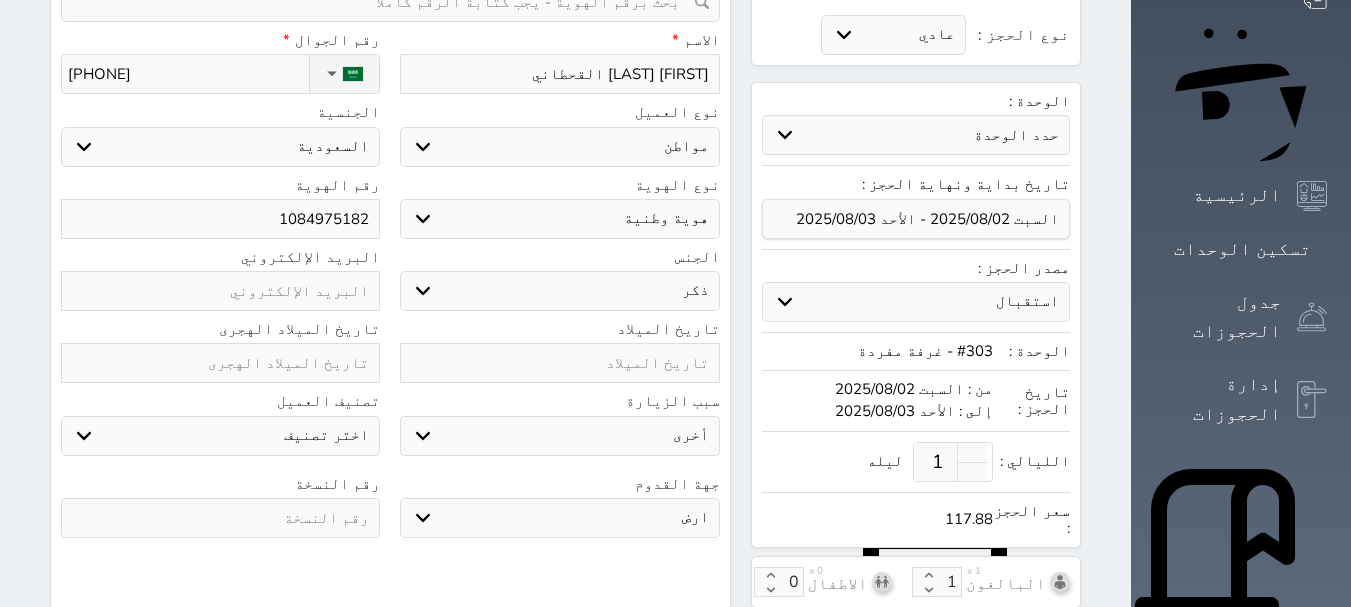 click at bounding box center [220, 518] 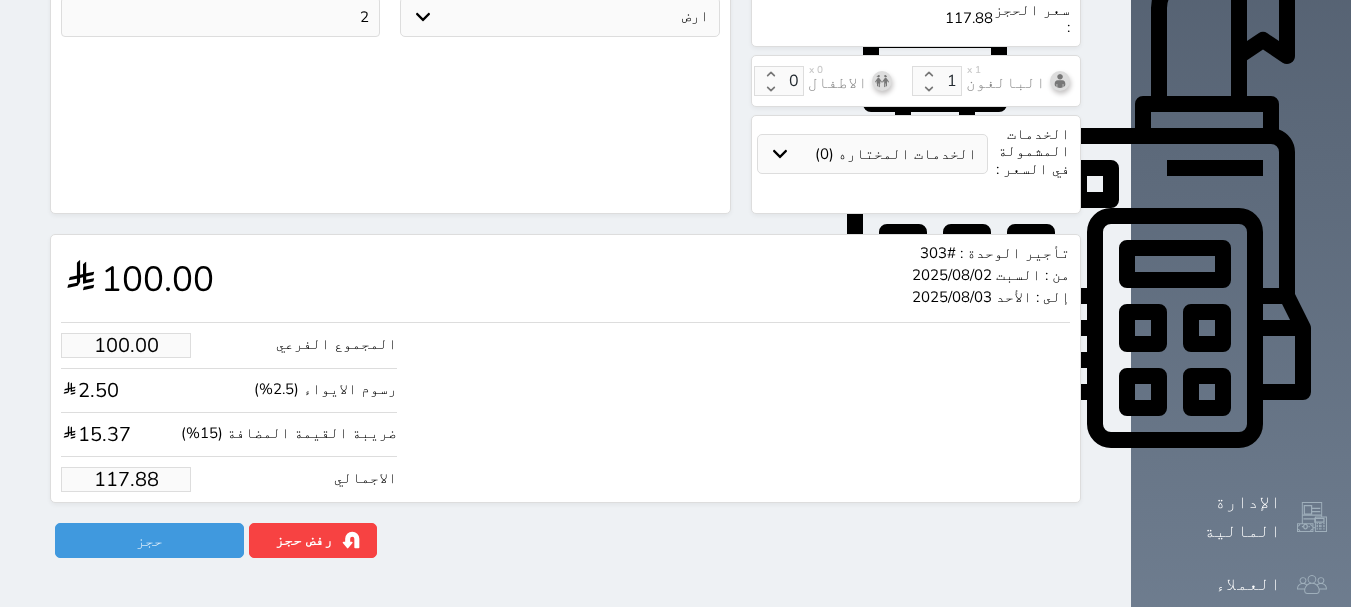 scroll, scrollTop: 702, scrollLeft: 0, axis: vertical 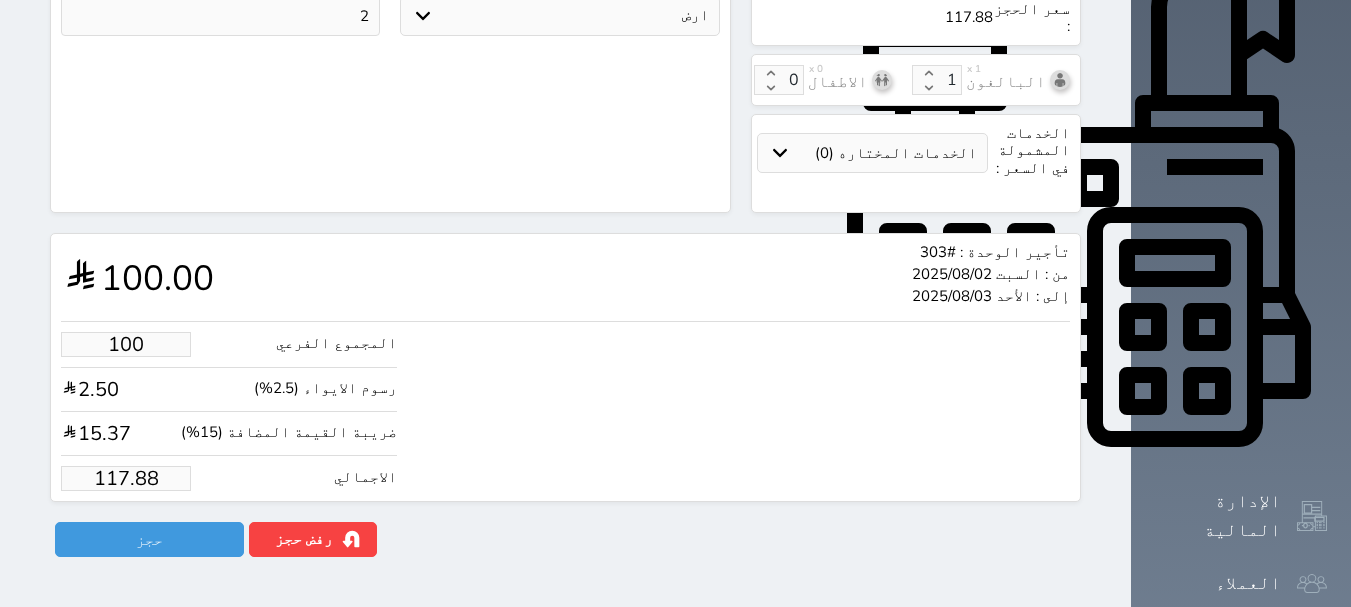 click on "100" at bounding box center (126, 344) 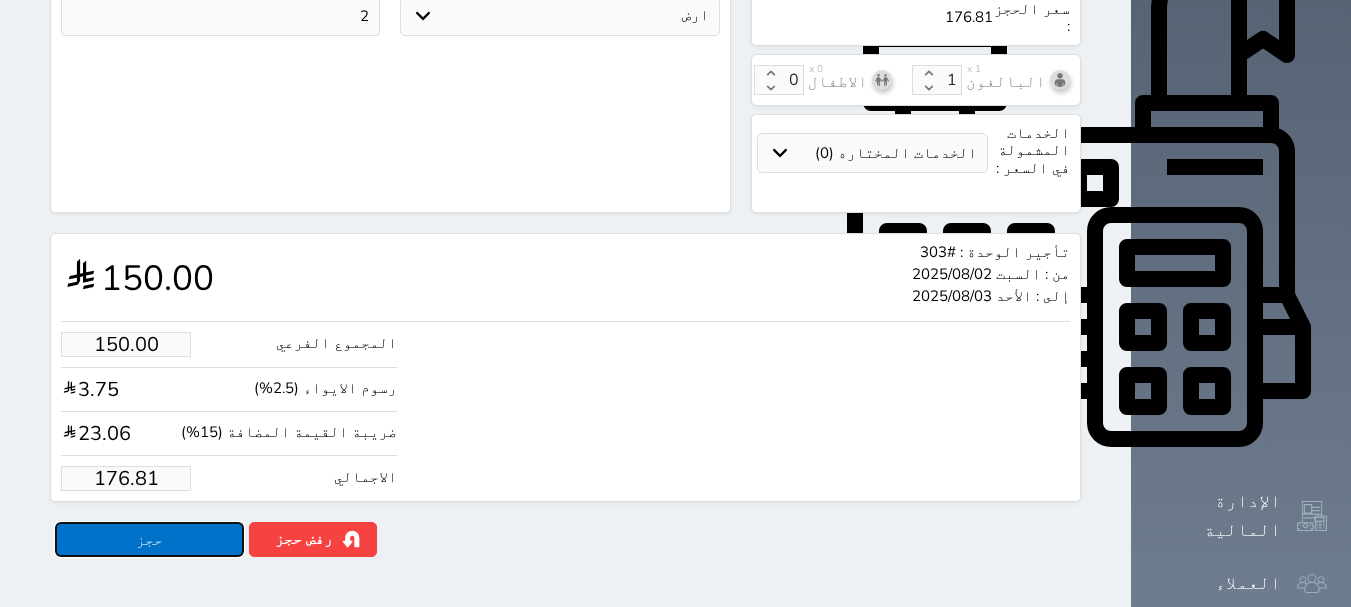 click on "حجز" at bounding box center [149, 539] 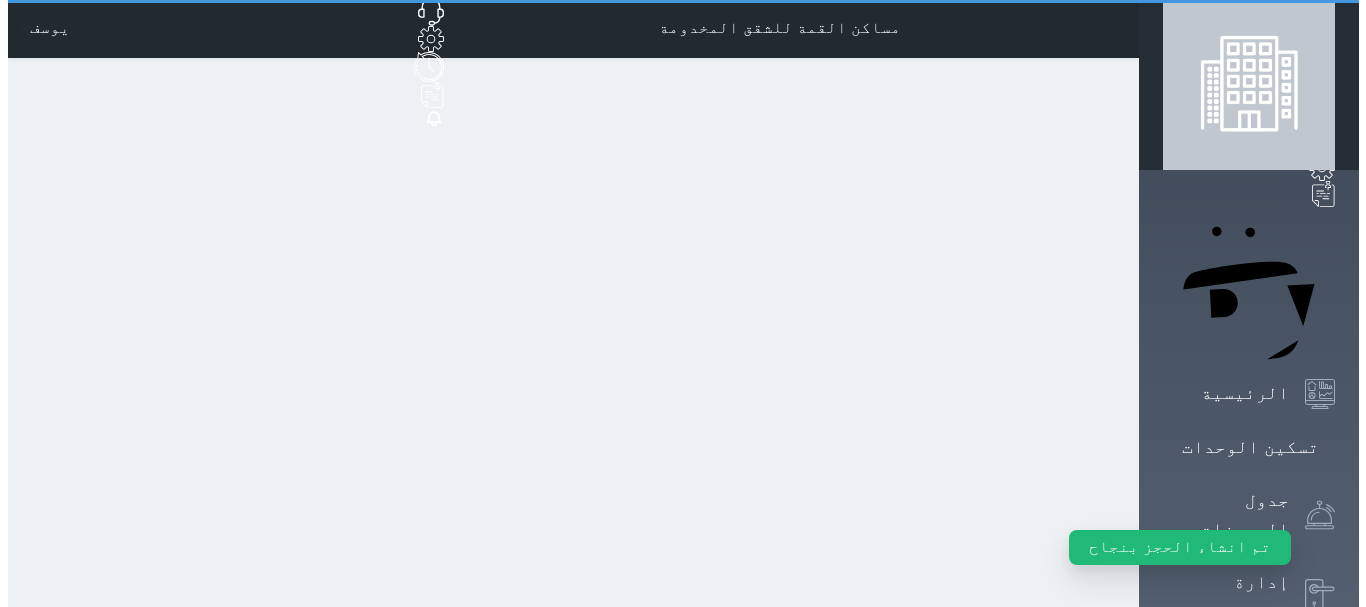 scroll, scrollTop: 0, scrollLeft: 0, axis: both 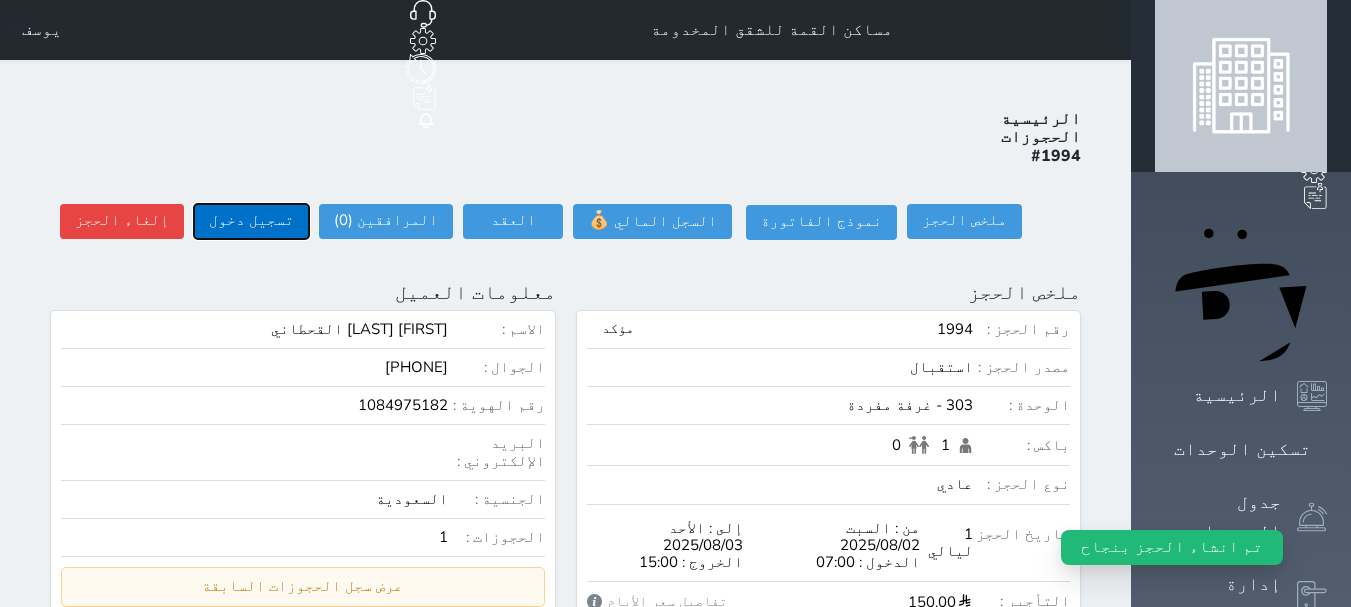 click on "تسجيل دخول" at bounding box center (251, 221) 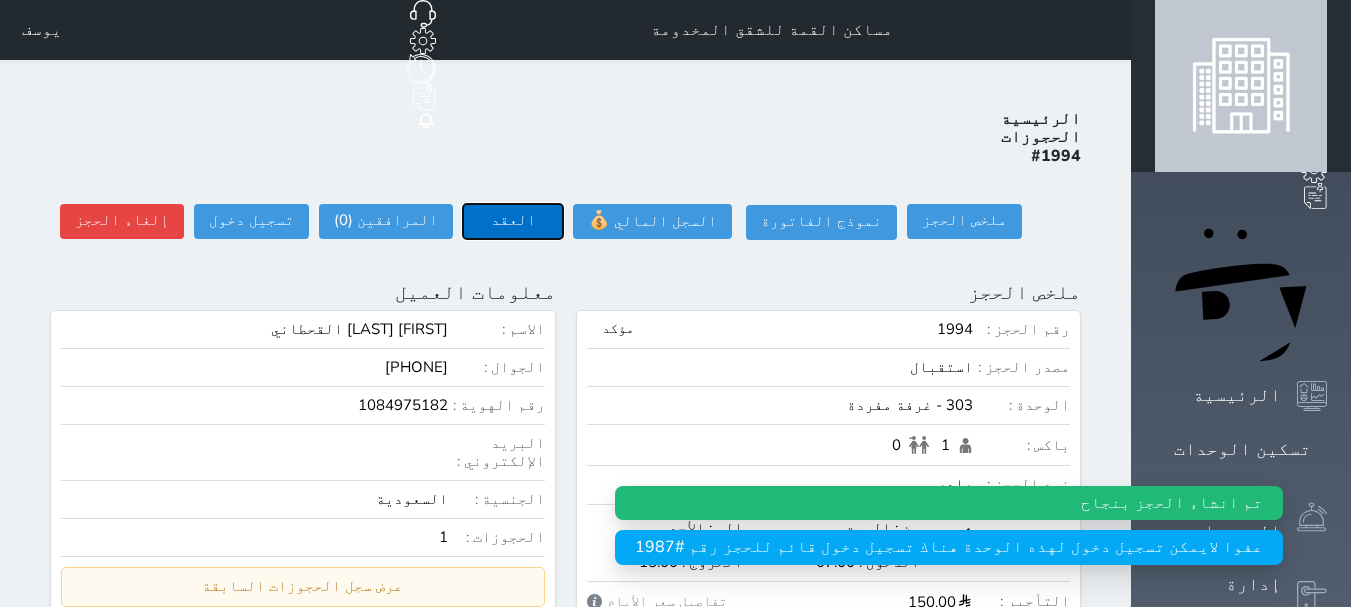 click on "العقد" at bounding box center [513, 221] 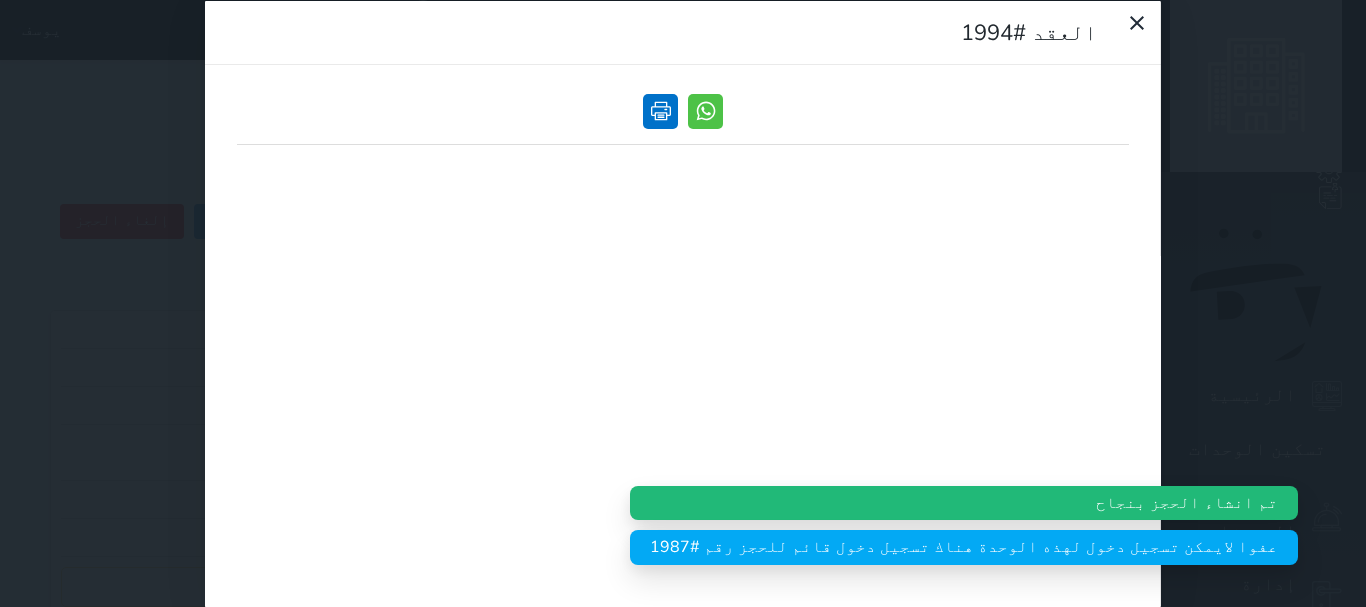 click at bounding box center (660, 110) 